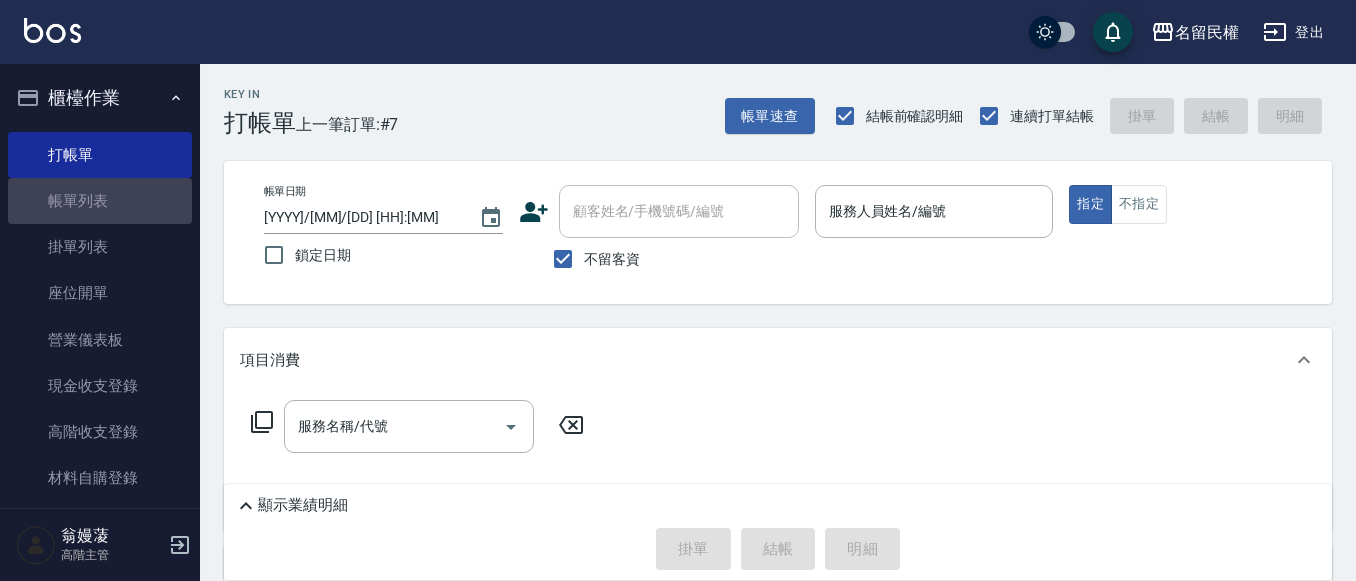 click on "帳單列表" at bounding box center [100, 201] 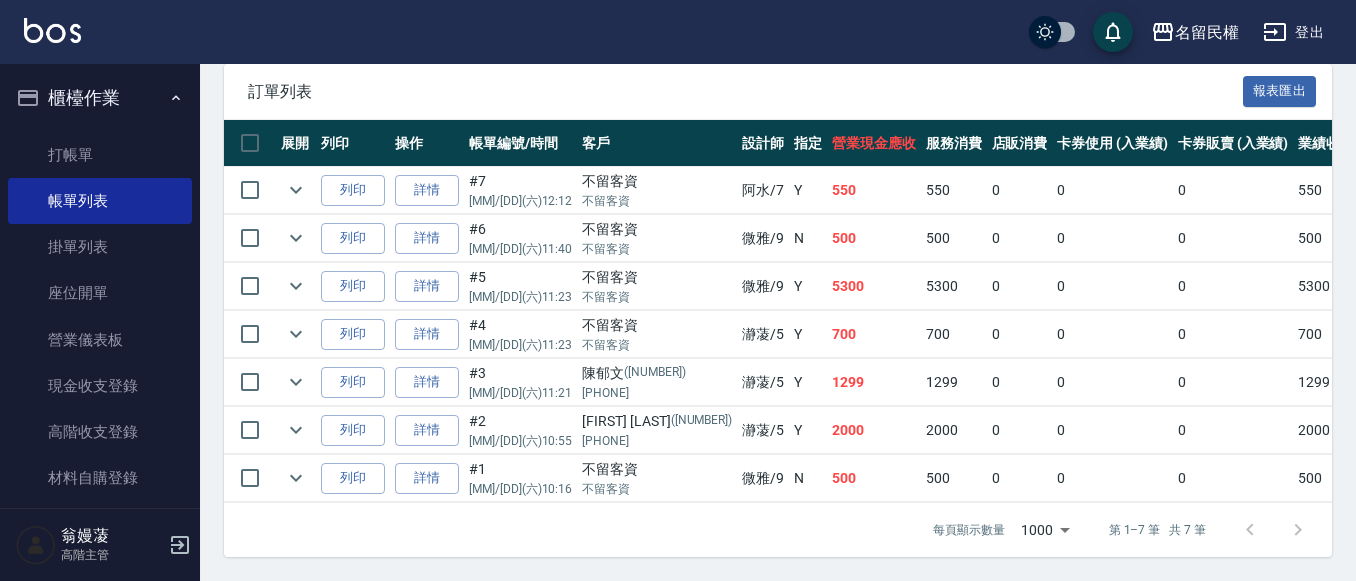 scroll, scrollTop: 513, scrollLeft: 0, axis: vertical 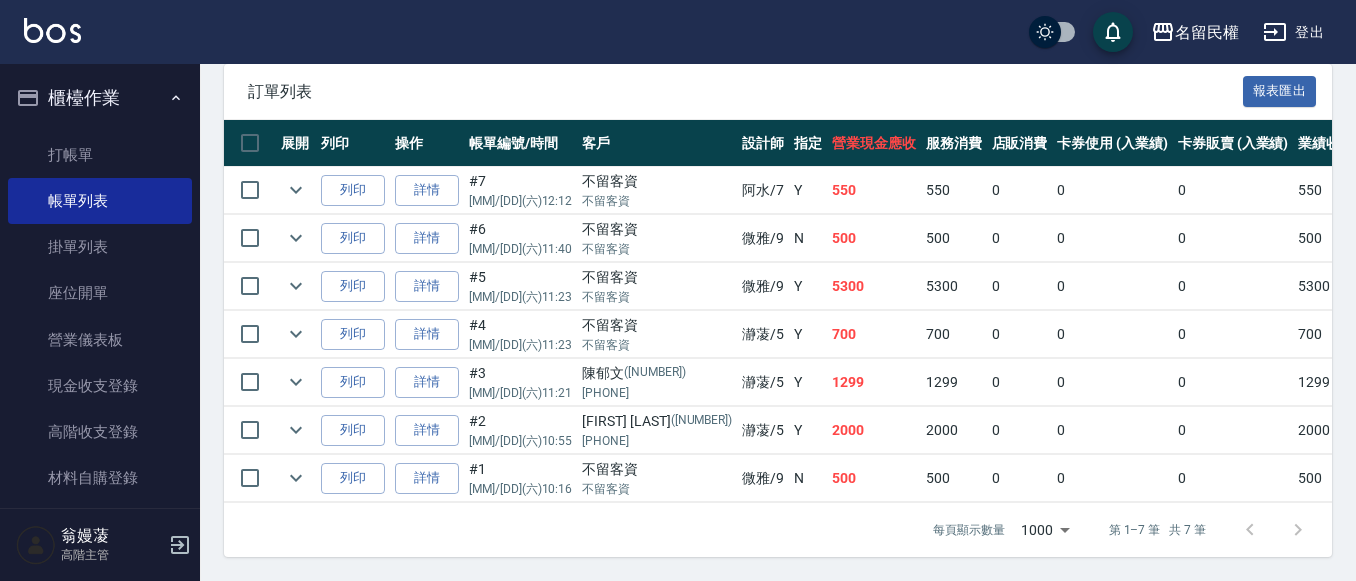 click on "詳情" at bounding box center [427, 430] 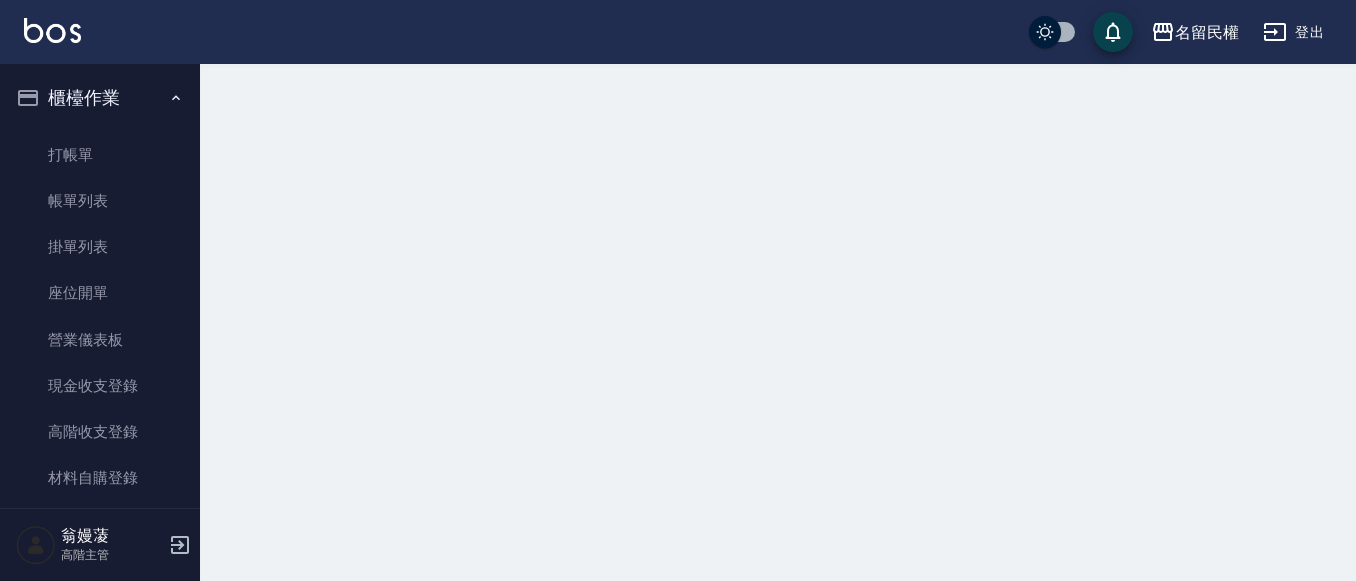 scroll, scrollTop: 0, scrollLeft: 0, axis: both 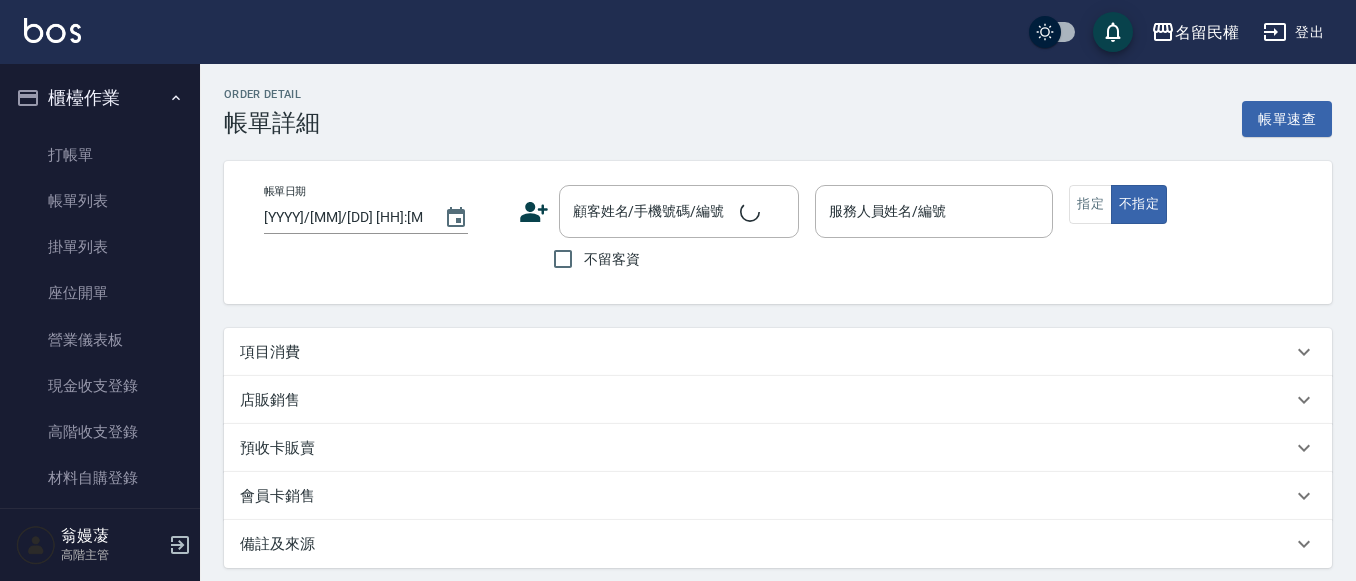 type on "[YYYY]/[MM]/[DD] [HH]:[MM]" 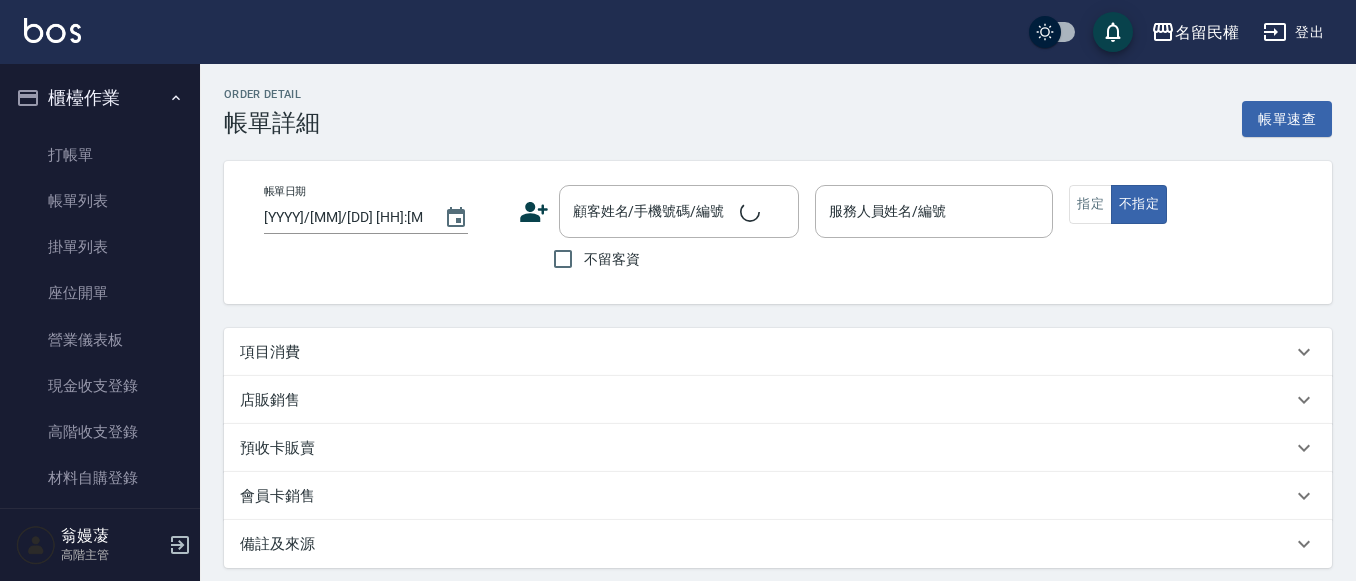 type on "瀞蓤-5" 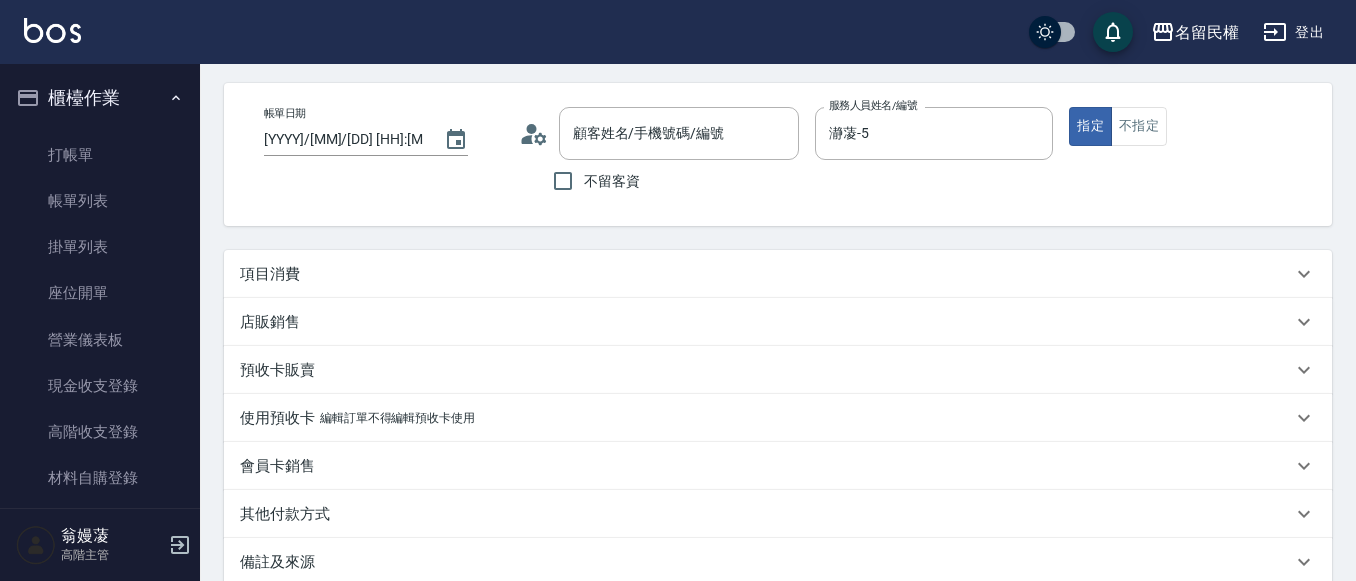 type on "[FIRST] [LAST]/[PHONE]/[NUMBER]" 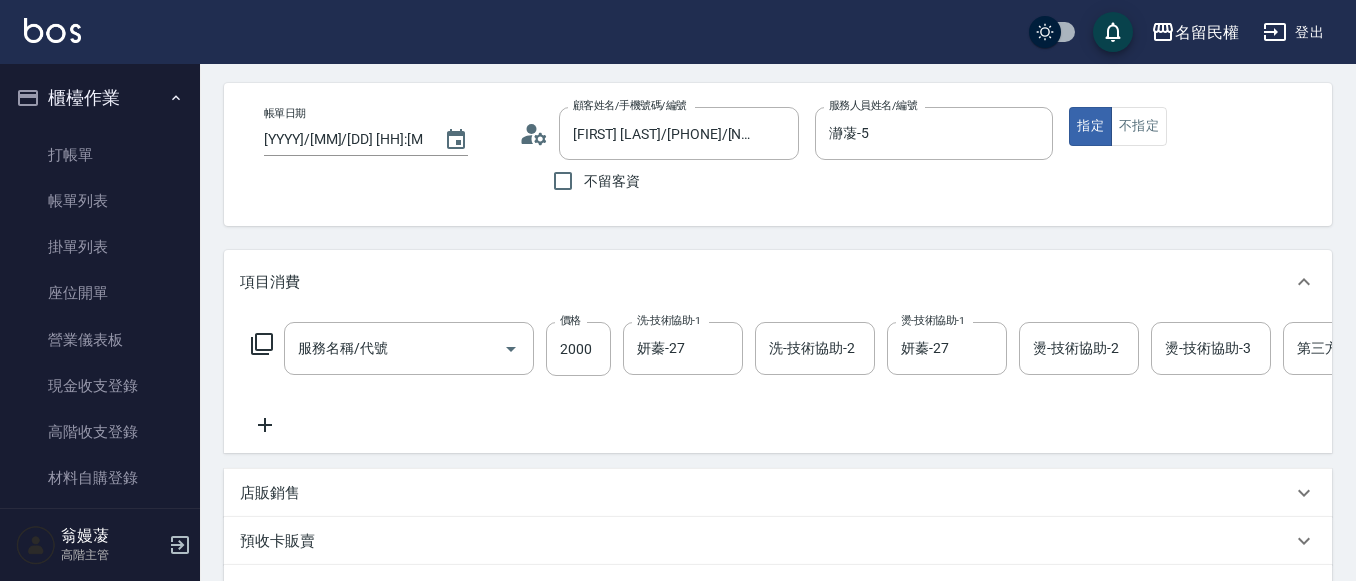 type on "燙髮(302)" 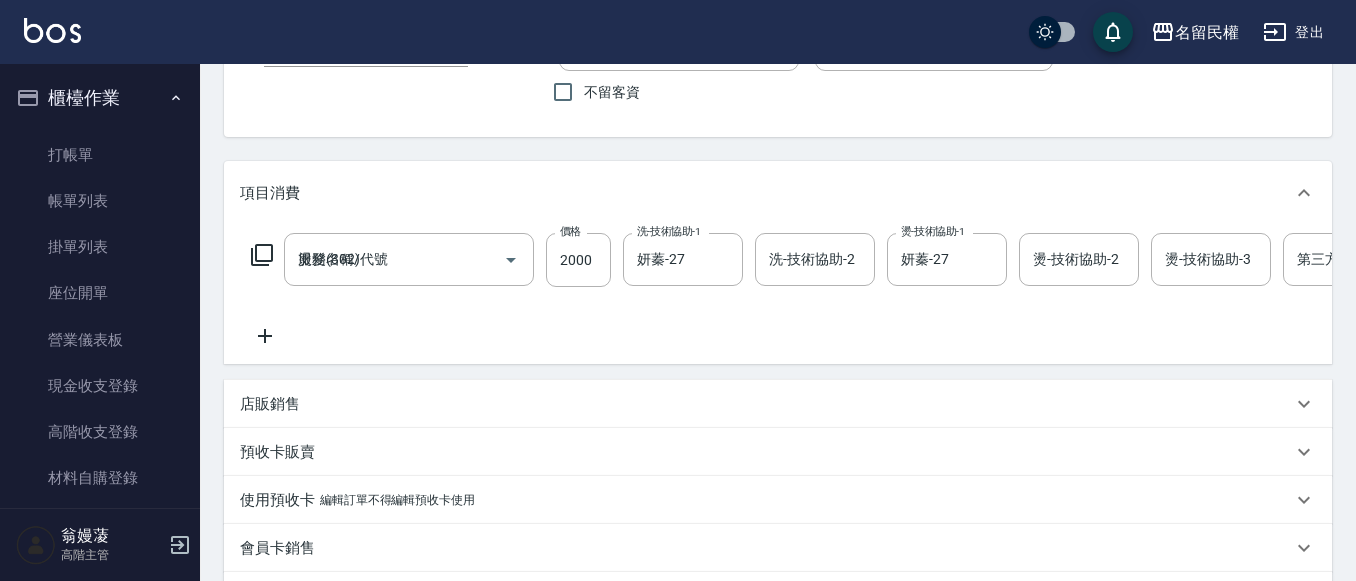 scroll, scrollTop: 200, scrollLeft: 0, axis: vertical 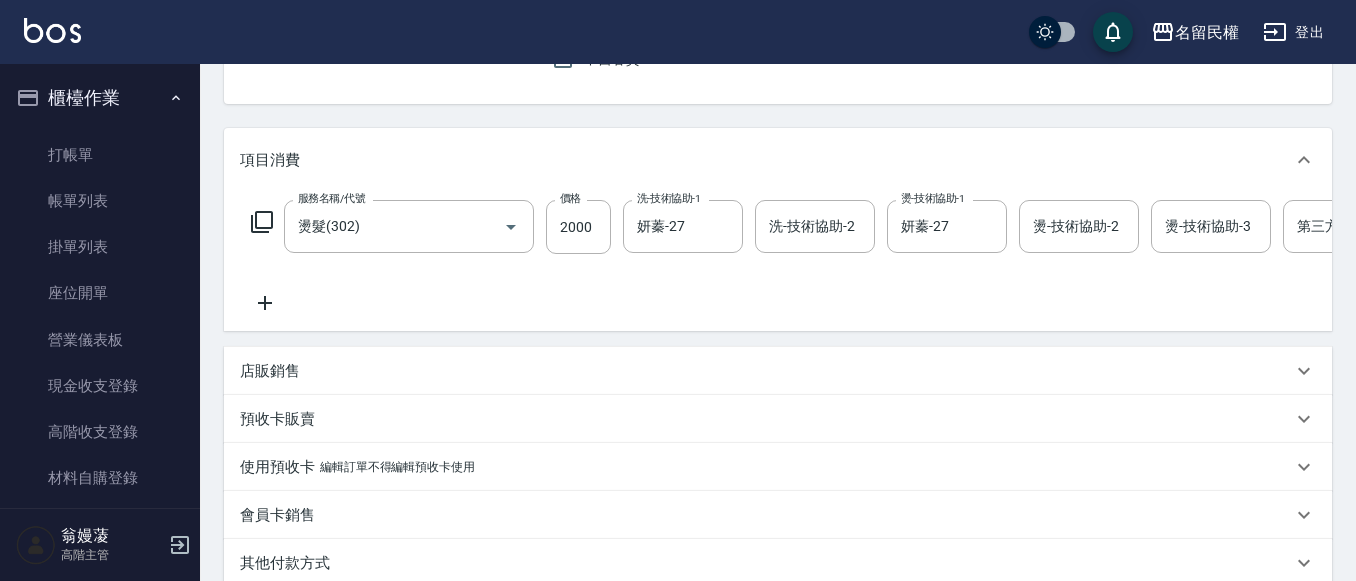 click 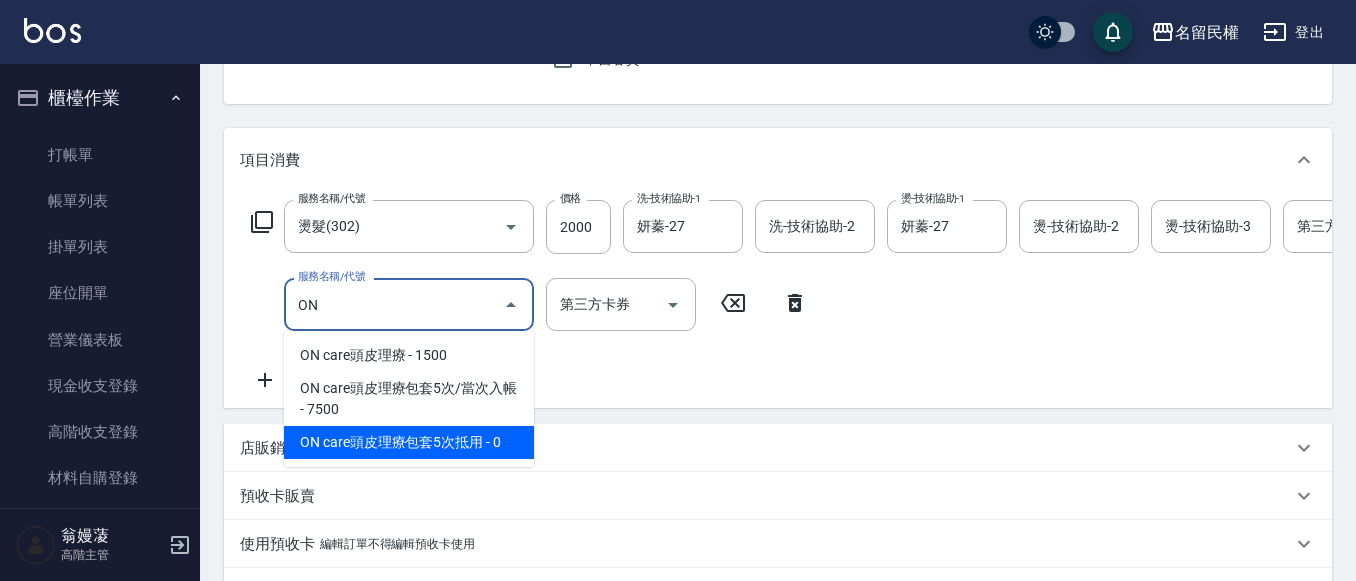 click on "ON care頭皮理療包套5次抵用 - 0" at bounding box center (409, 442) 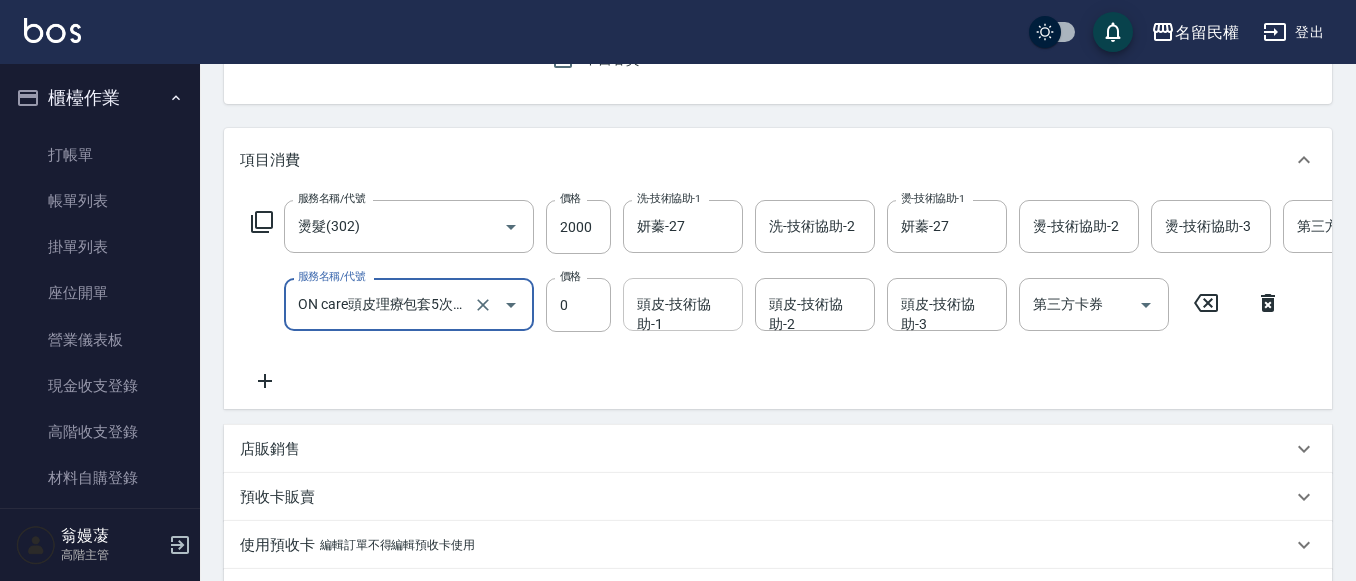 type on "ON care頭皮理療包套5次抵用(623)" 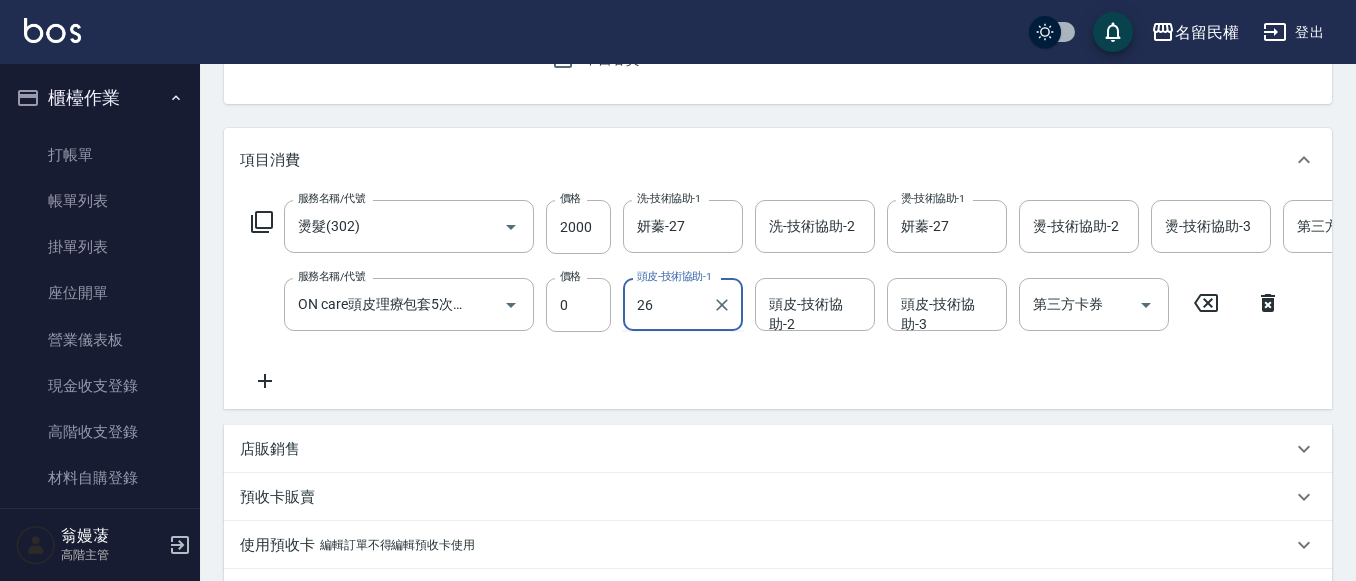 type on "沅莘-26" 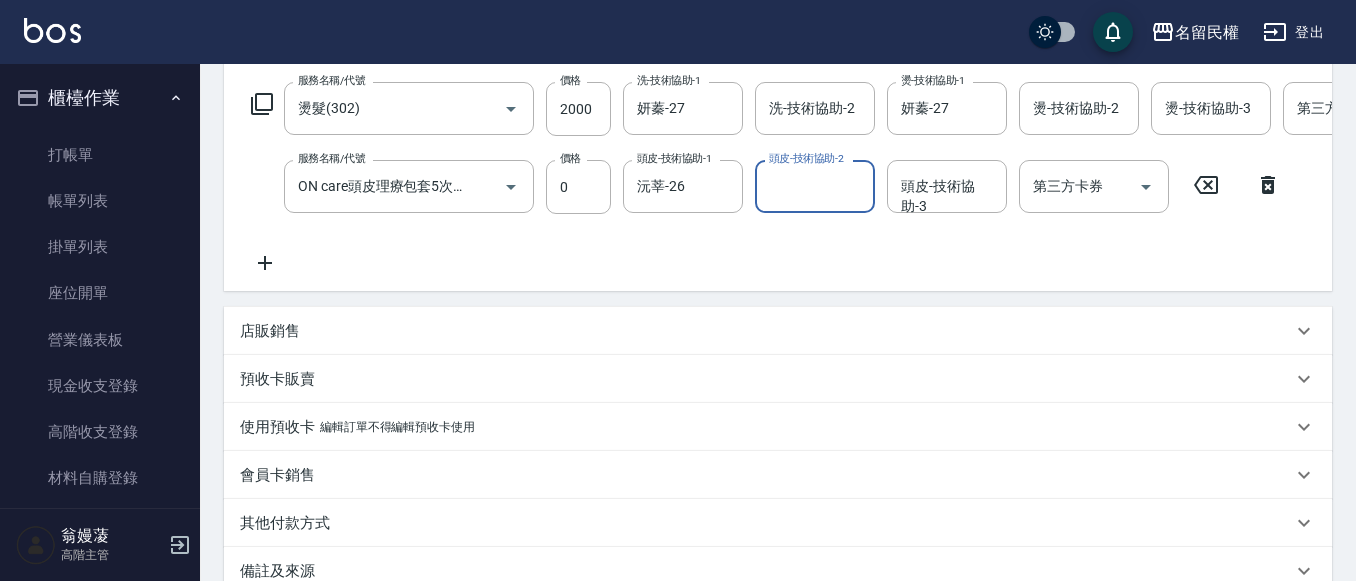 scroll, scrollTop: 500, scrollLeft: 0, axis: vertical 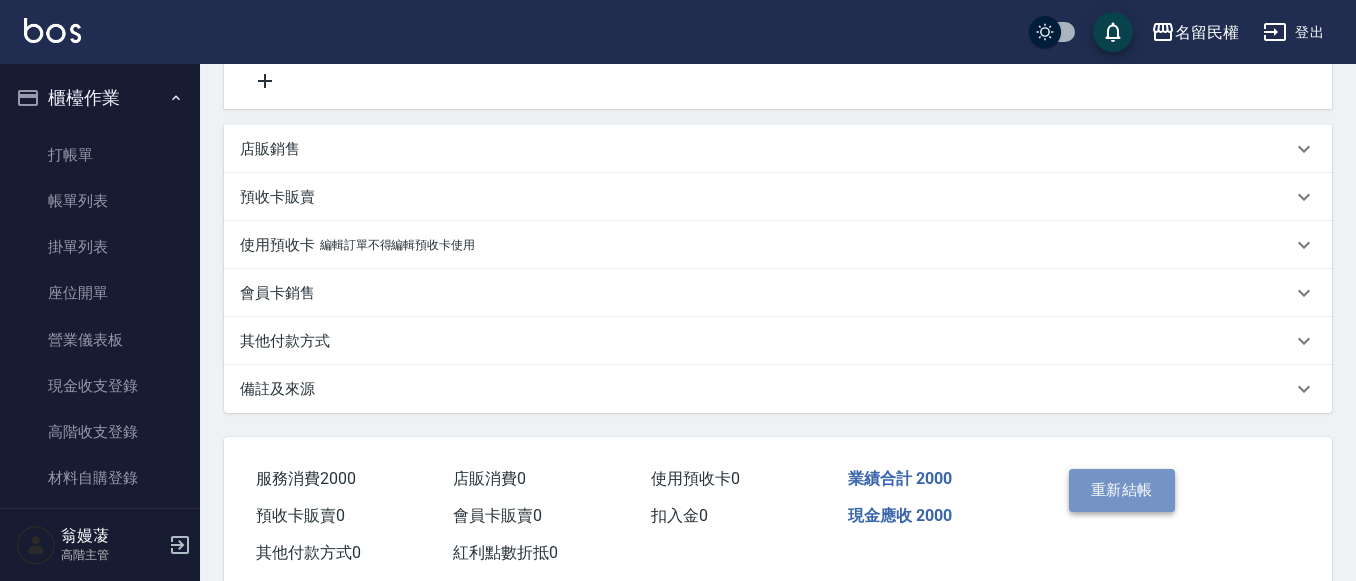 click on "重新結帳" at bounding box center [1122, 490] 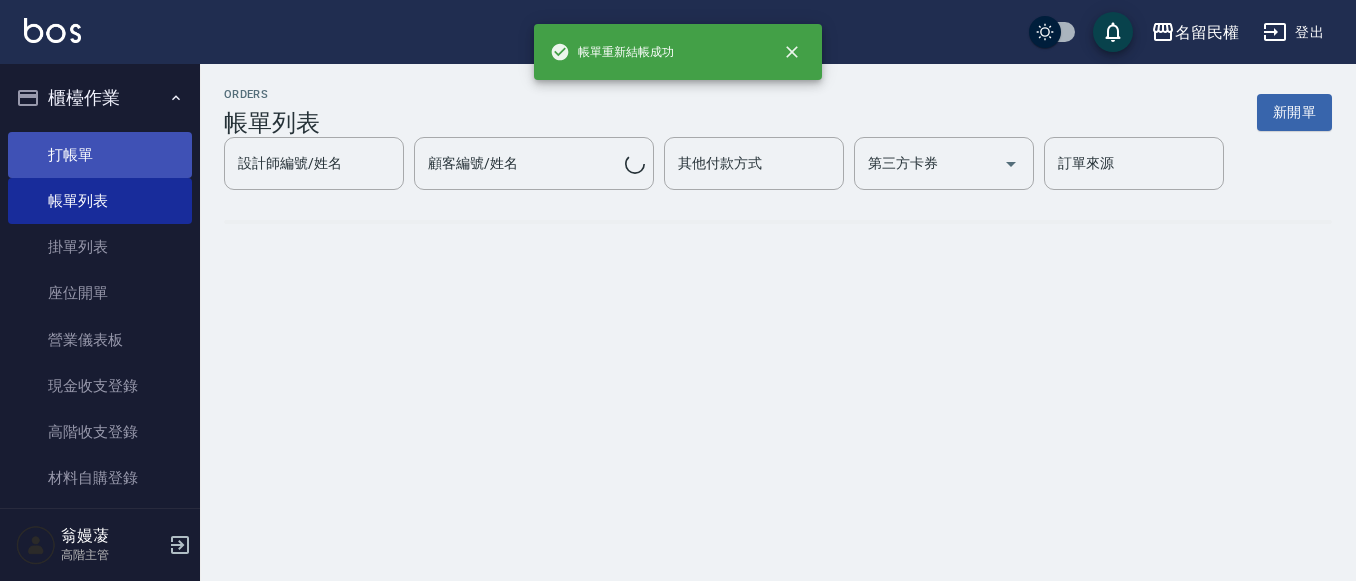 scroll, scrollTop: 0, scrollLeft: 0, axis: both 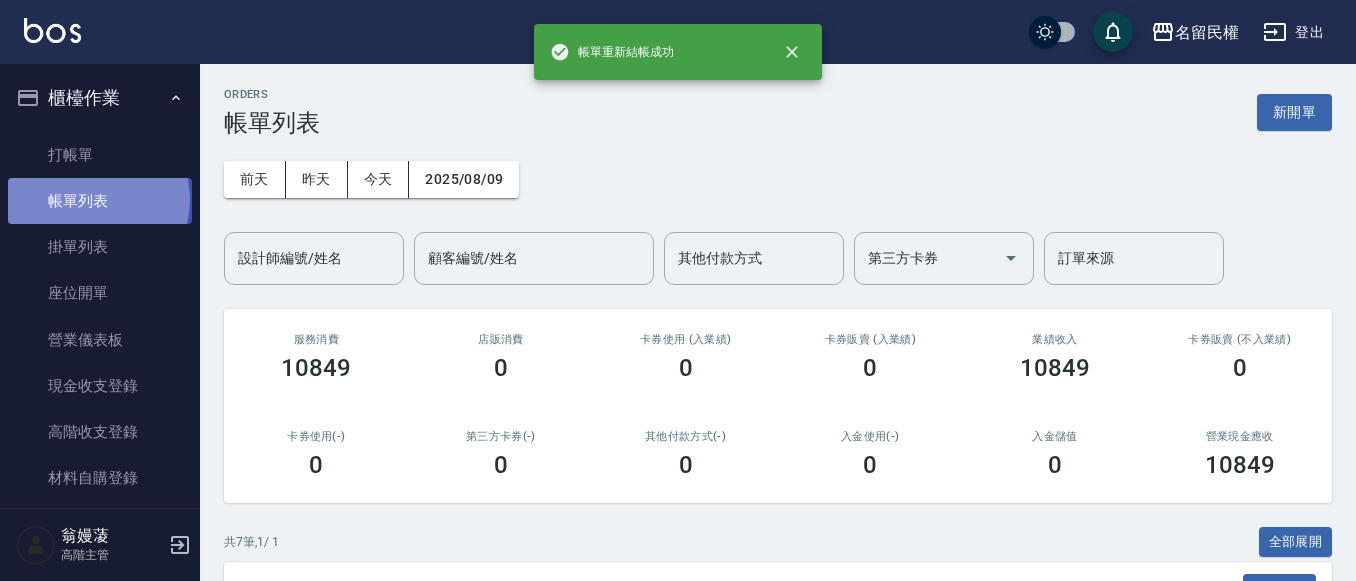 click on "帳單列表" at bounding box center (100, 201) 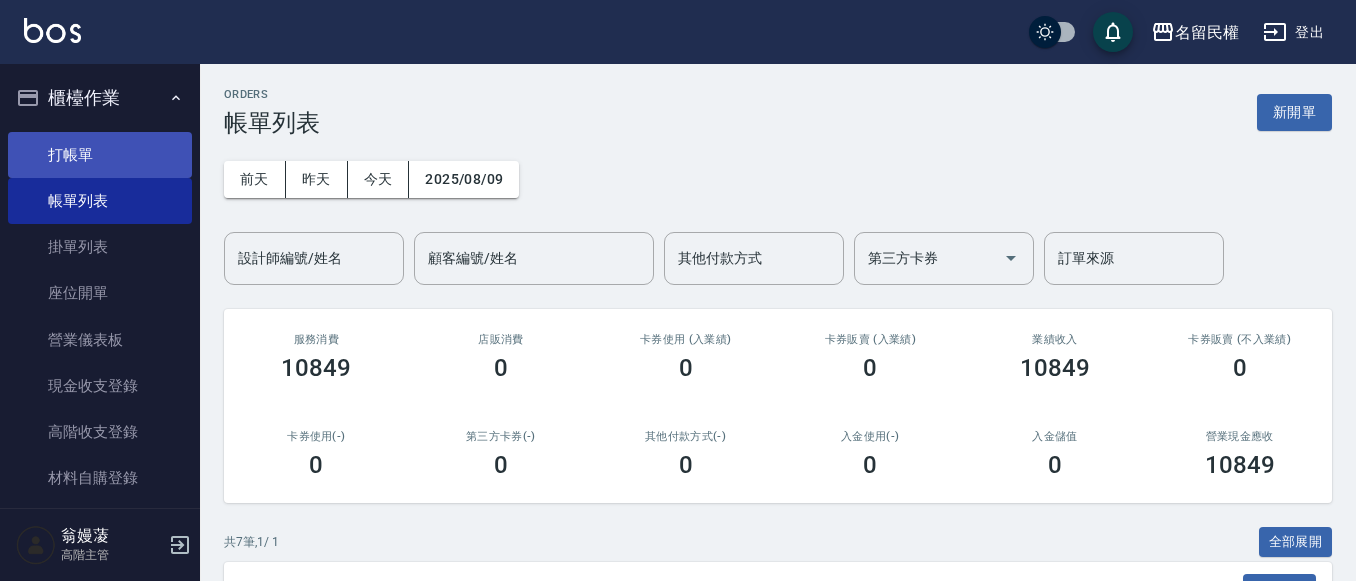 click on "打帳單" at bounding box center [100, 155] 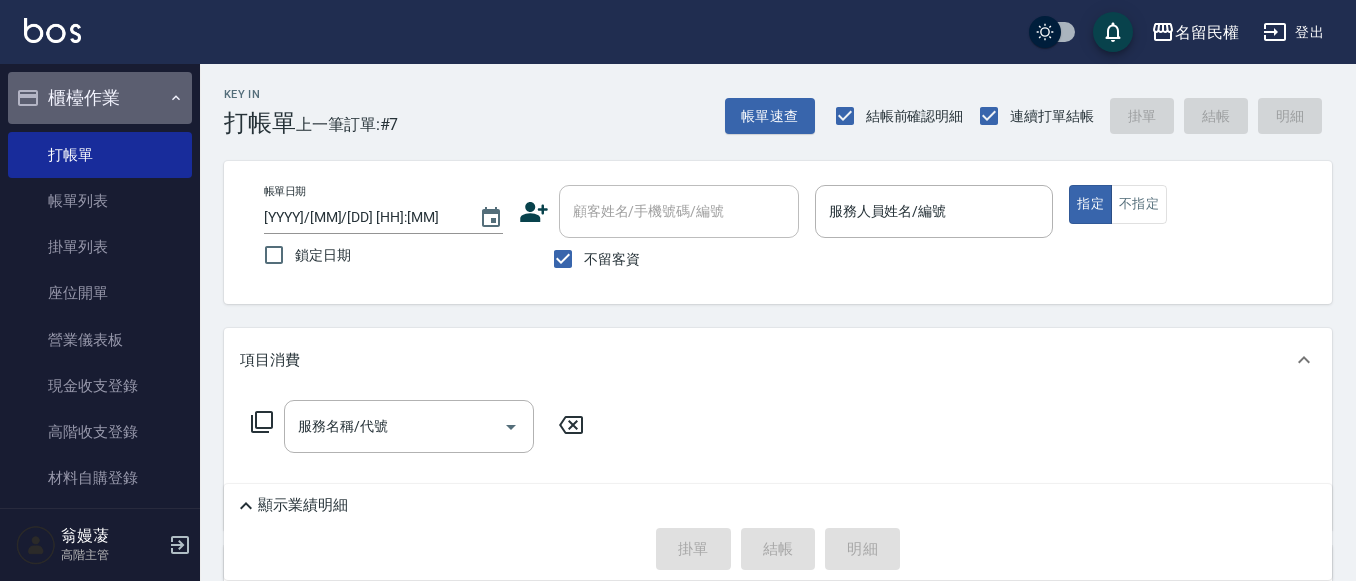 click 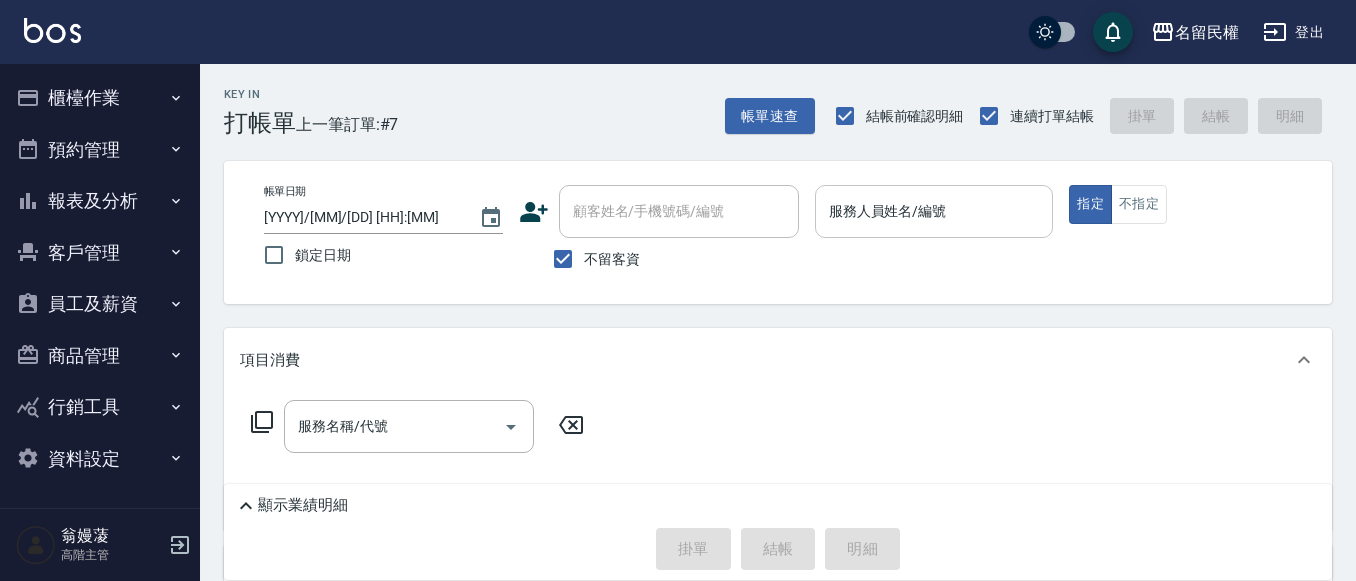click on "服務人員姓名/編號" at bounding box center [934, 211] 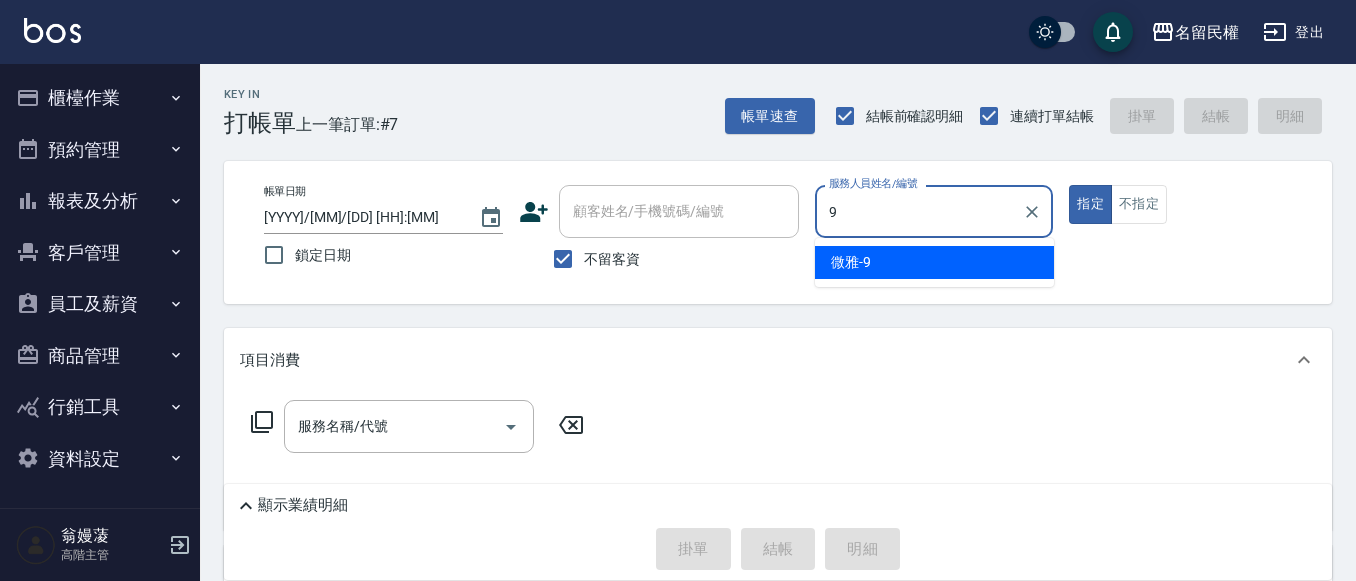 type on "微雅-9" 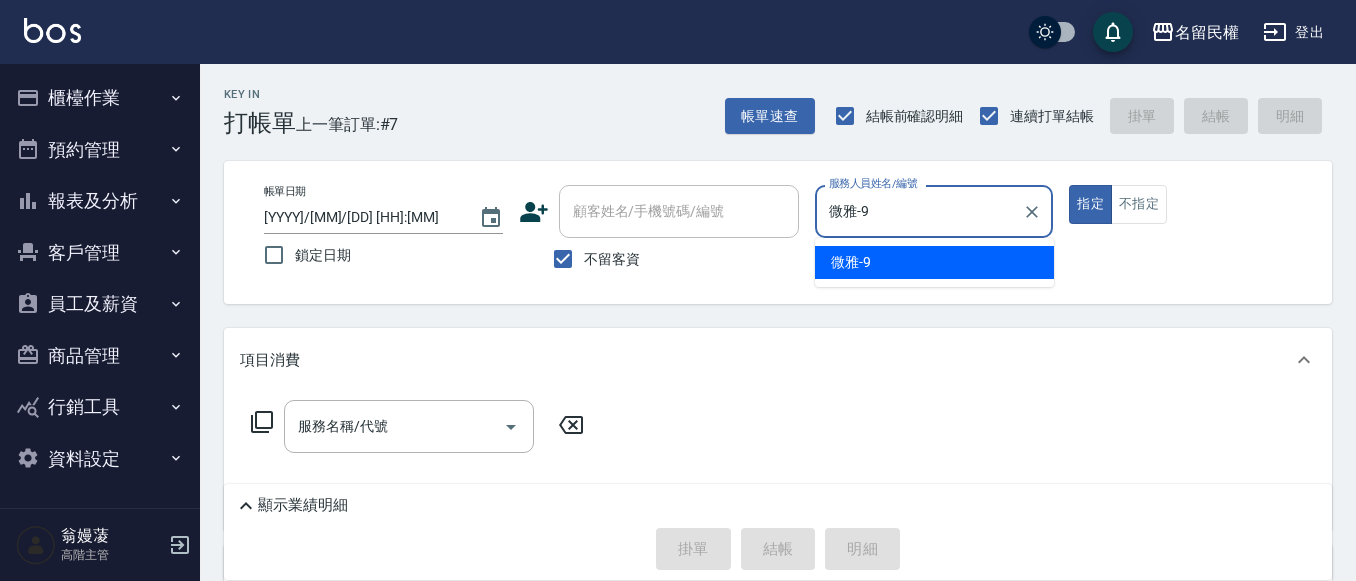 type on "true" 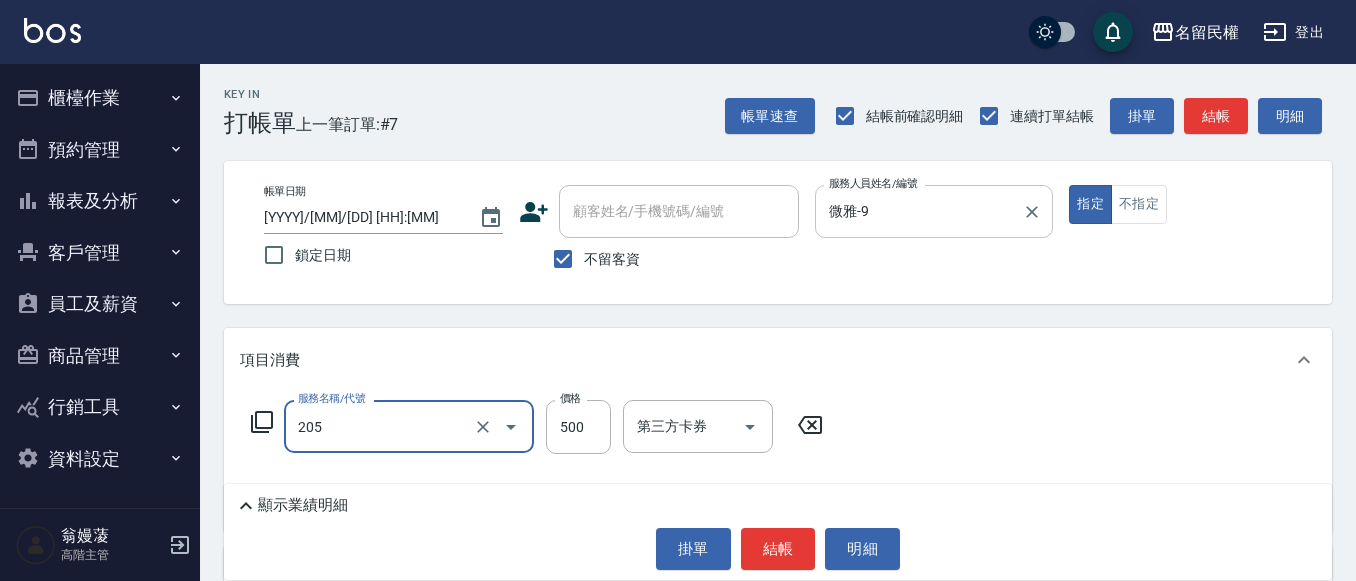 type on "指定洗剪(205)" 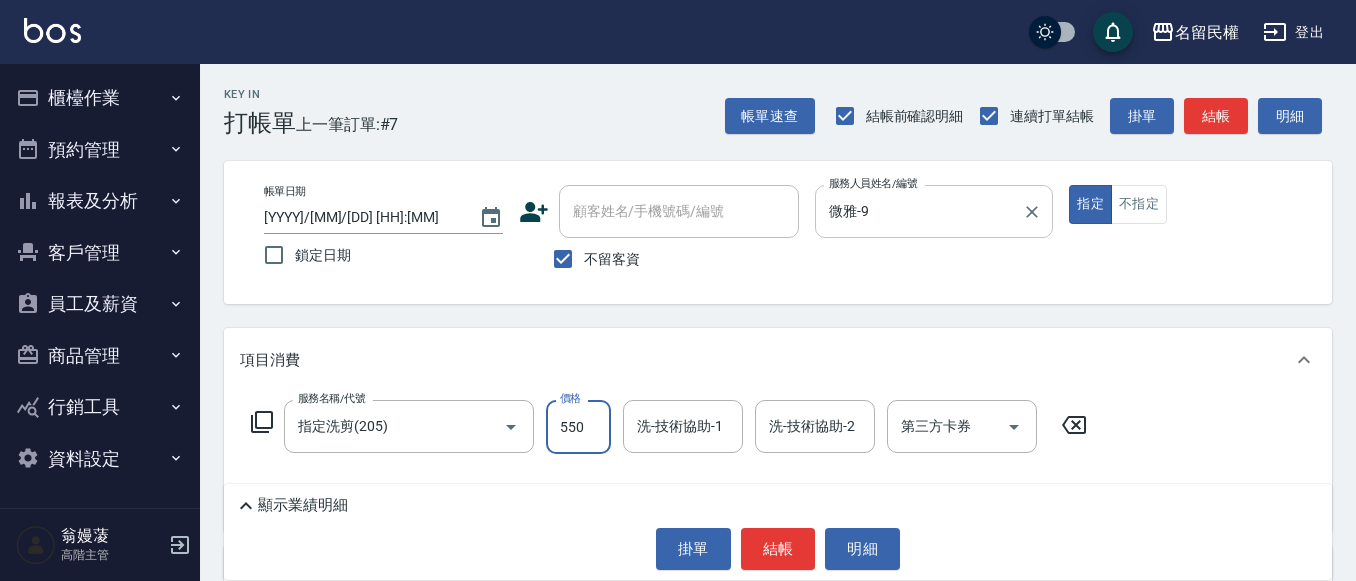 type on "550" 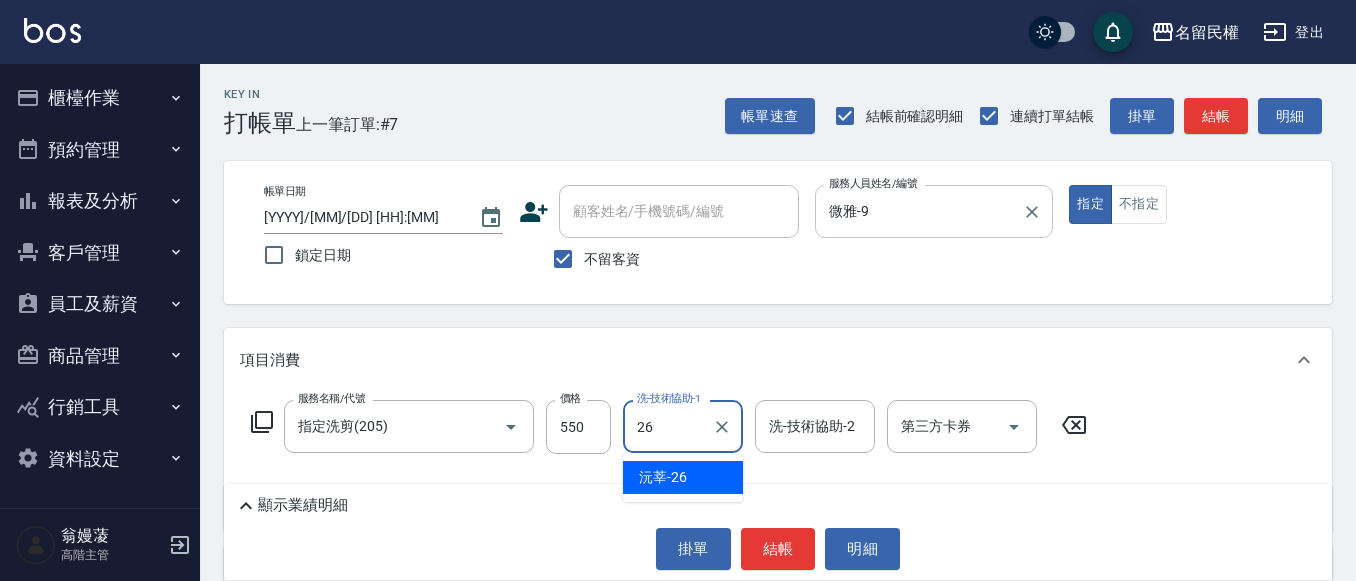 type on "沅莘-26" 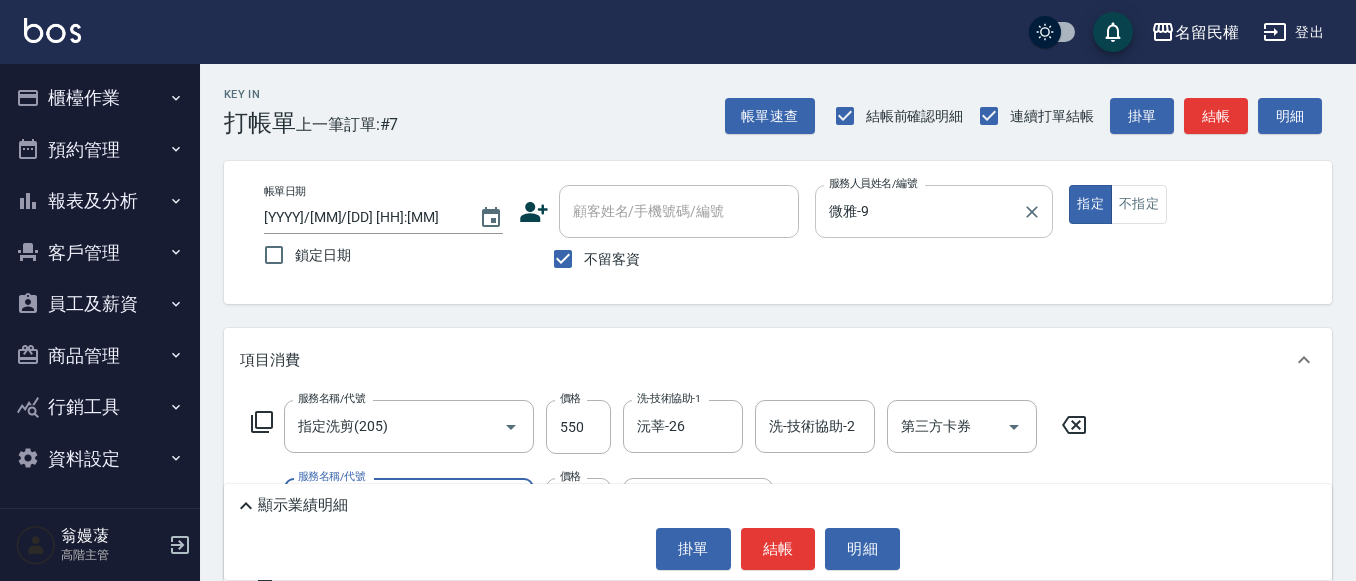 type on "潤絲(701)" 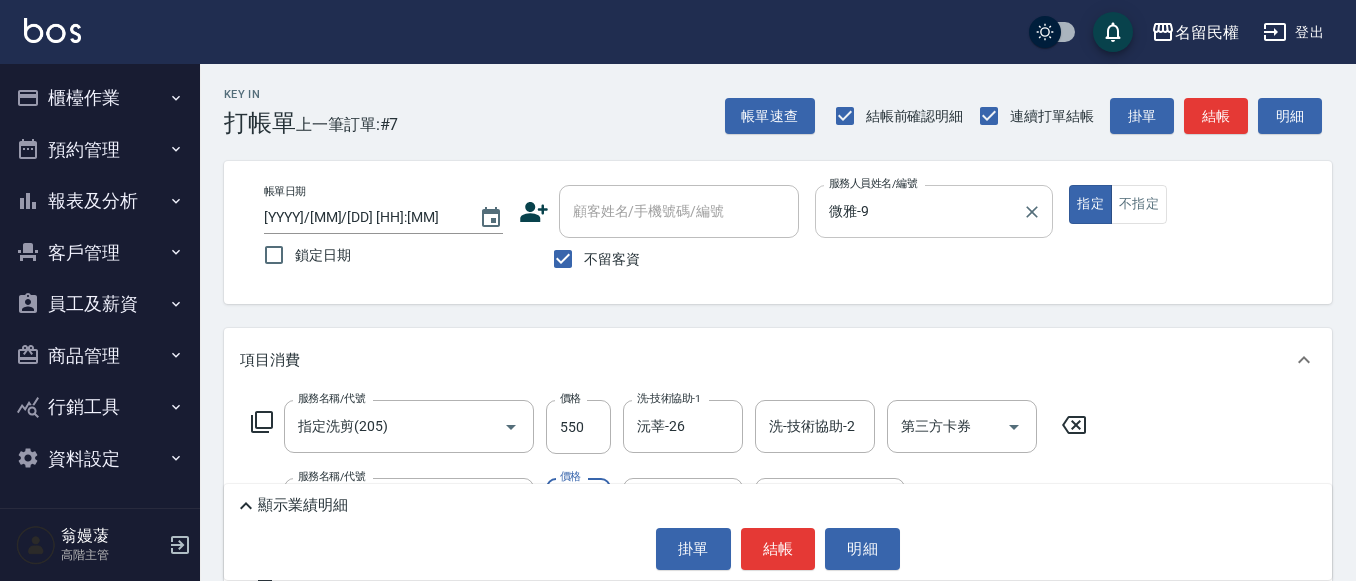 type on "30" 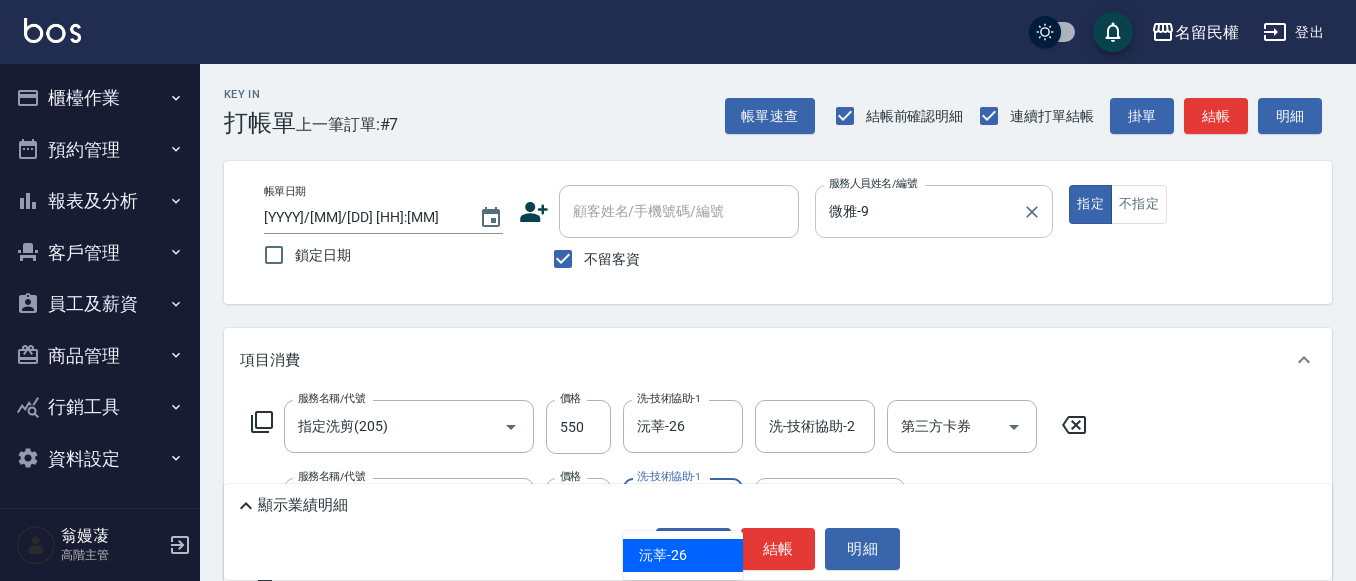 type on "沅莘-26" 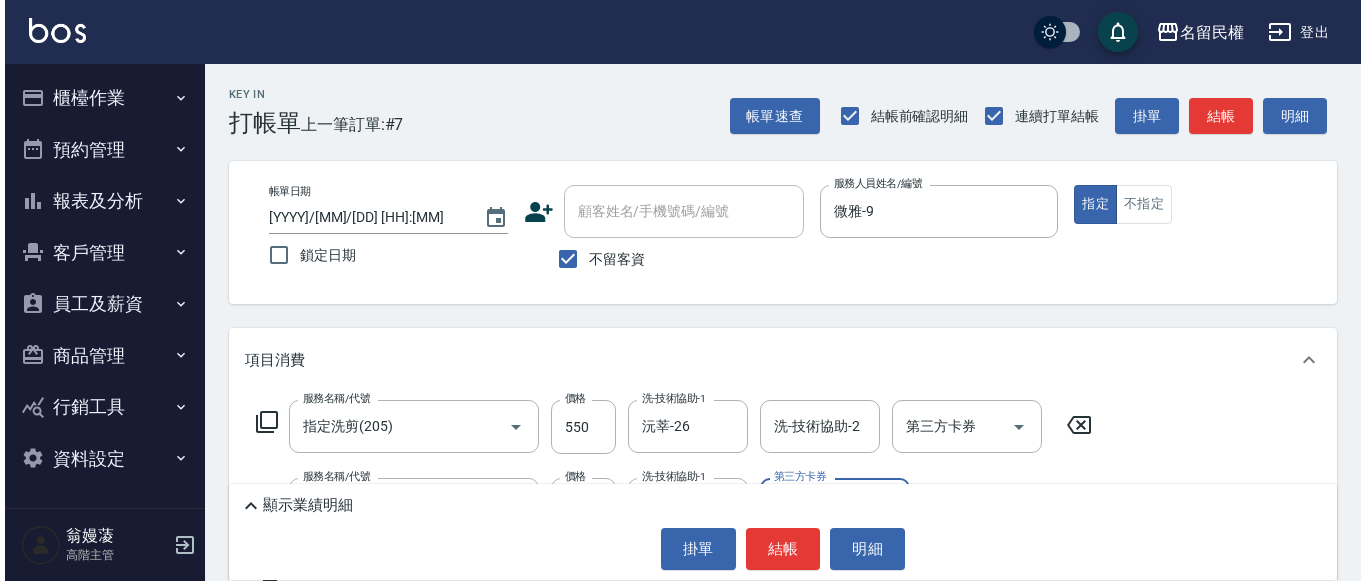 scroll, scrollTop: 200, scrollLeft: 0, axis: vertical 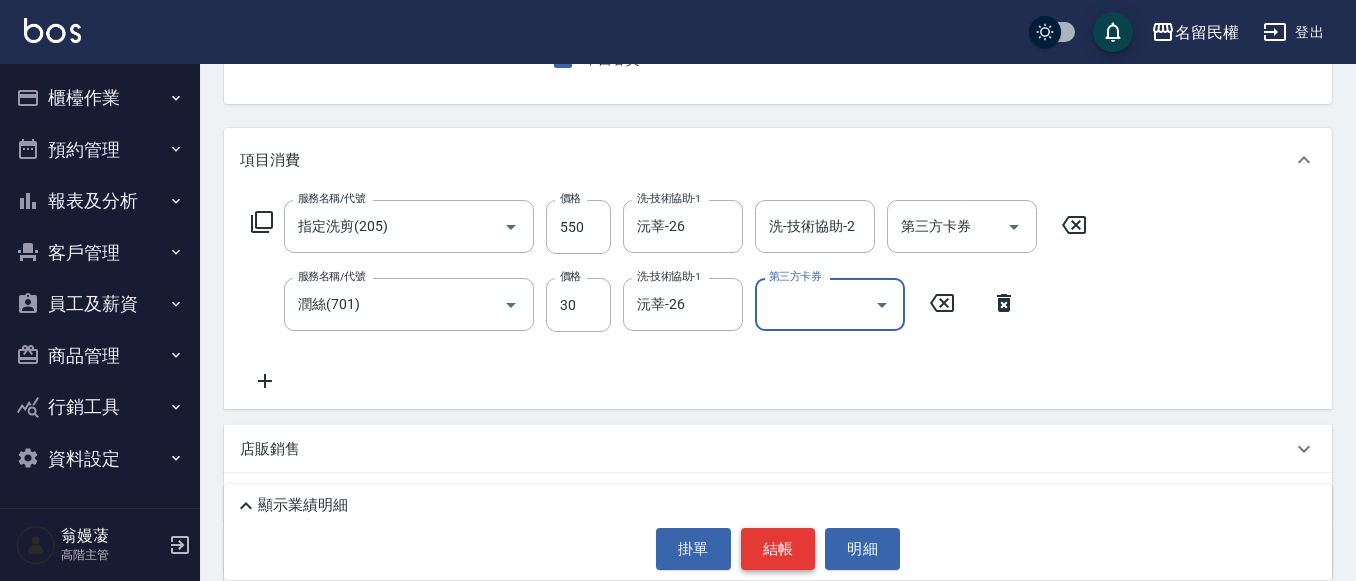 click on "結帳" at bounding box center [778, 549] 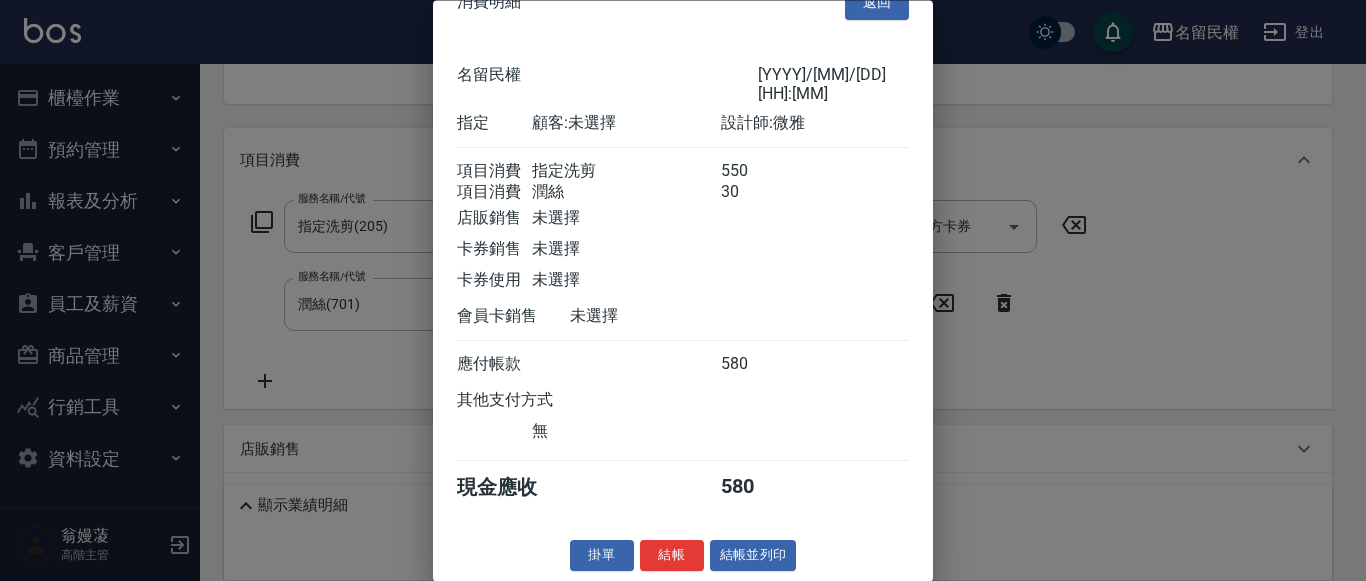 scroll, scrollTop: 50, scrollLeft: 0, axis: vertical 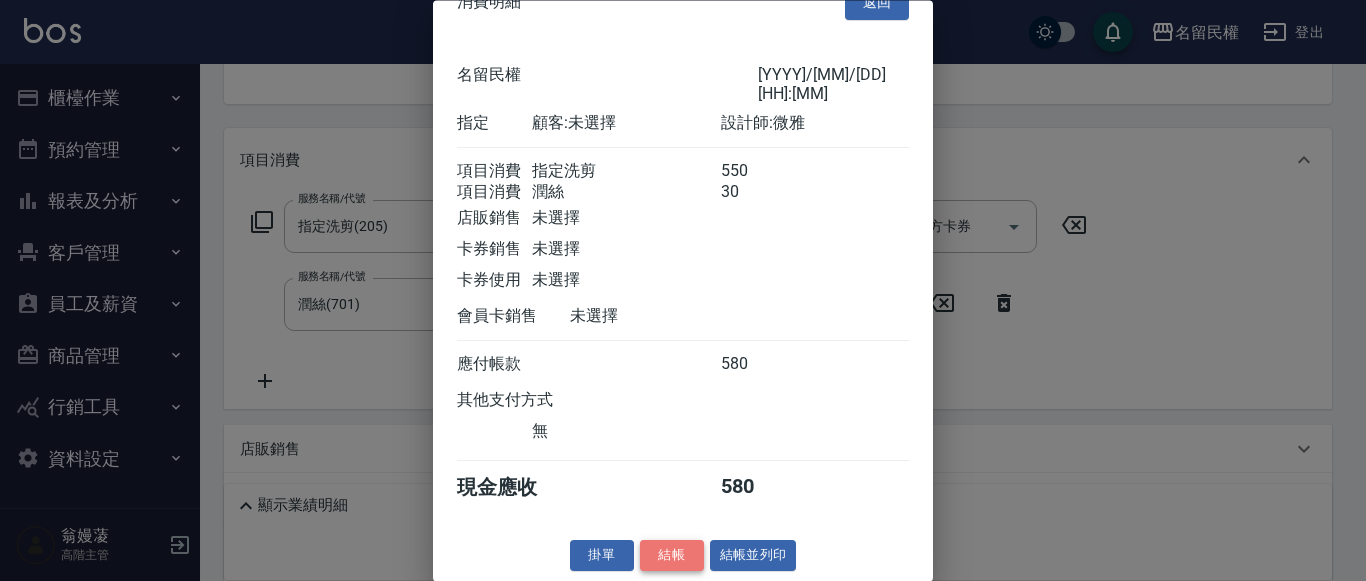 click on "結帳" at bounding box center [672, 556] 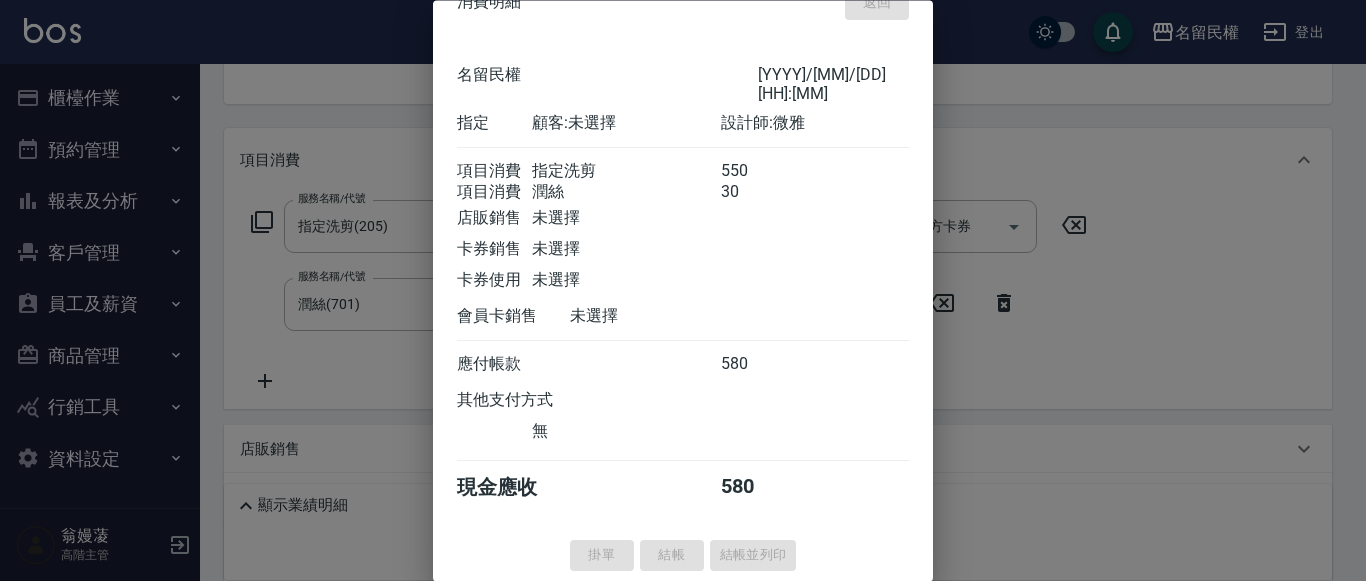 type on "[YYYY]/[MM]/[DD] [HH]:[MM]" 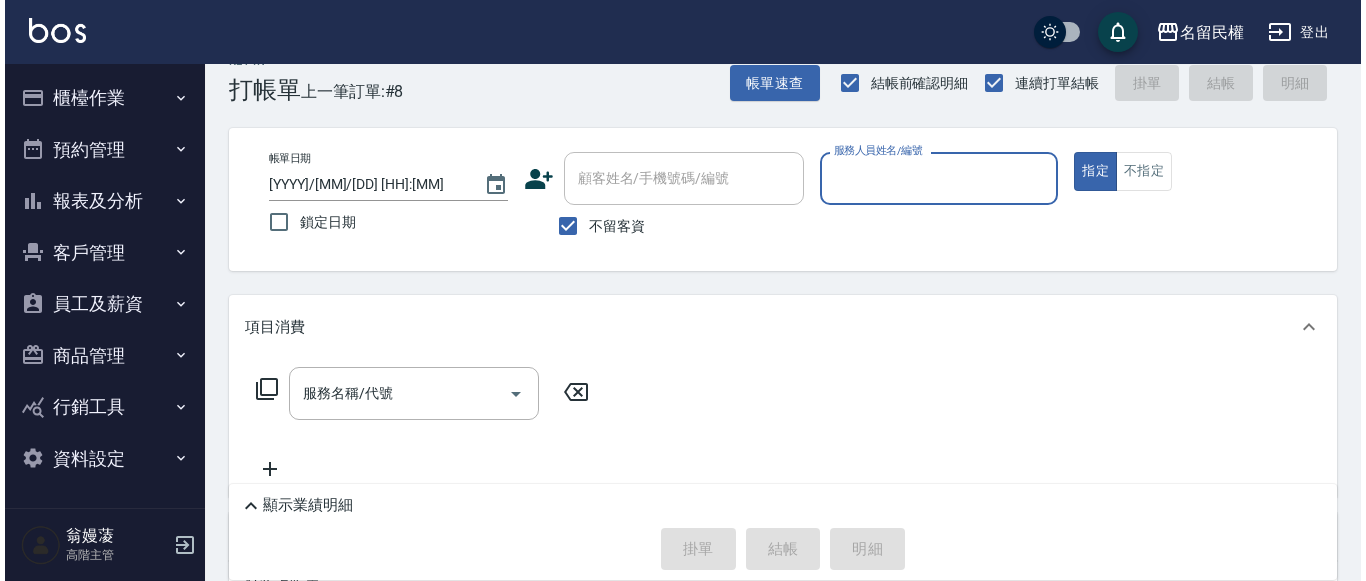 scroll, scrollTop: 0, scrollLeft: 0, axis: both 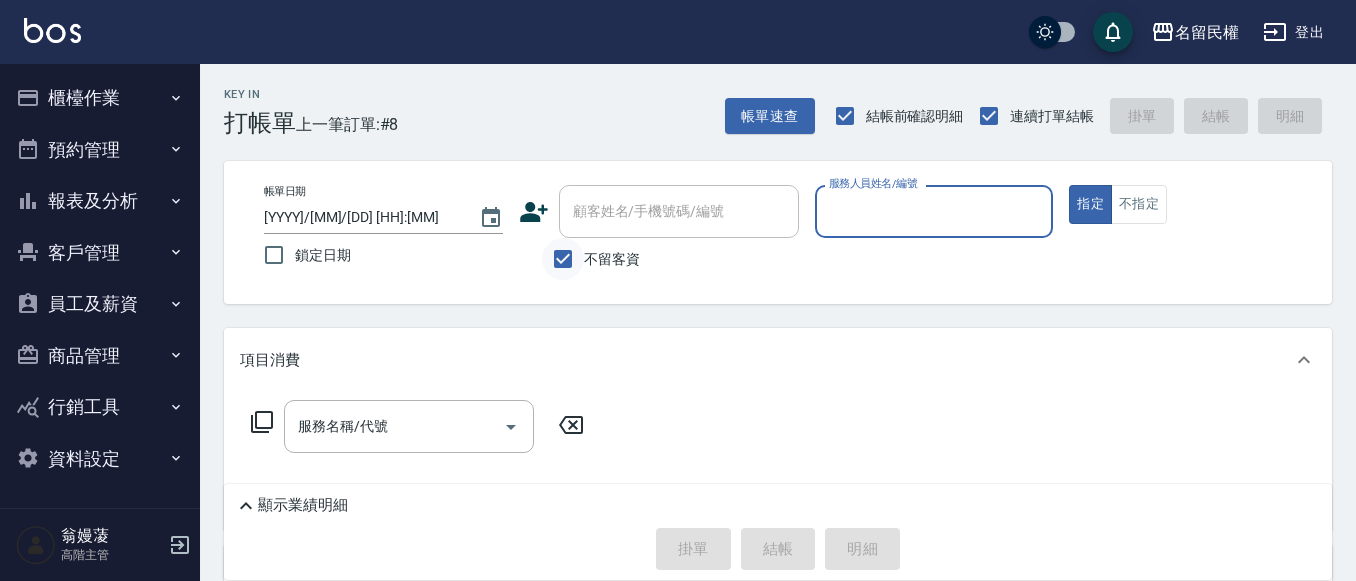 click on "不留客資" at bounding box center (563, 259) 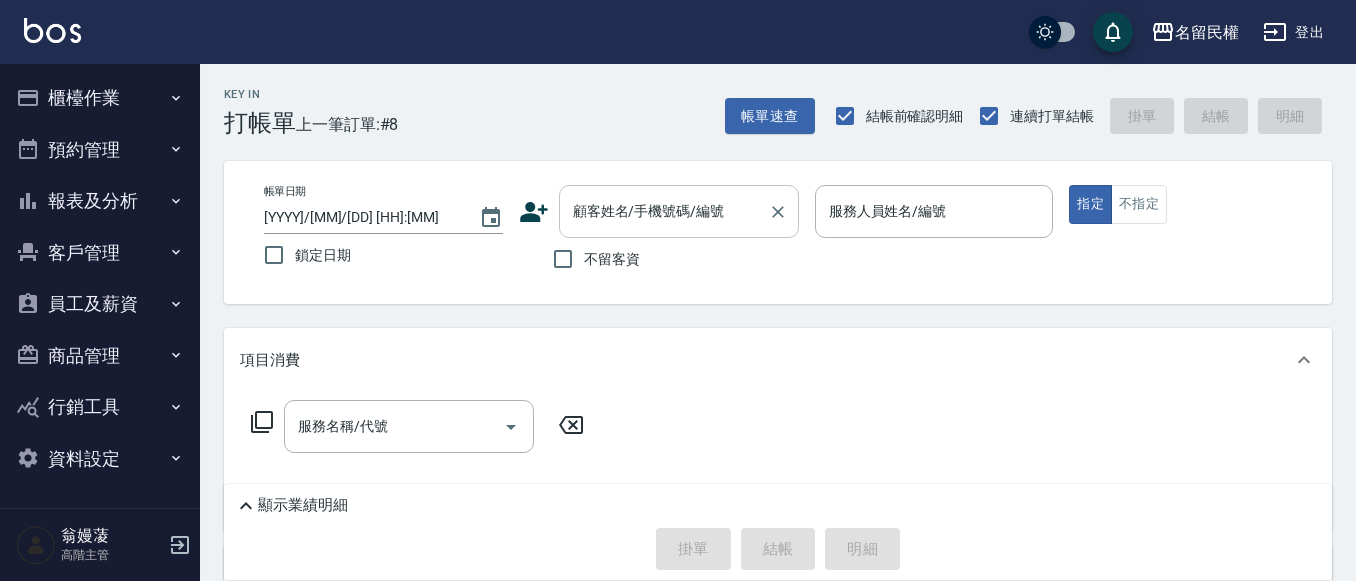 click on "顧客姓名/手機號碼/編號 顧客姓名/手機號碼/編號" at bounding box center (679, 211) 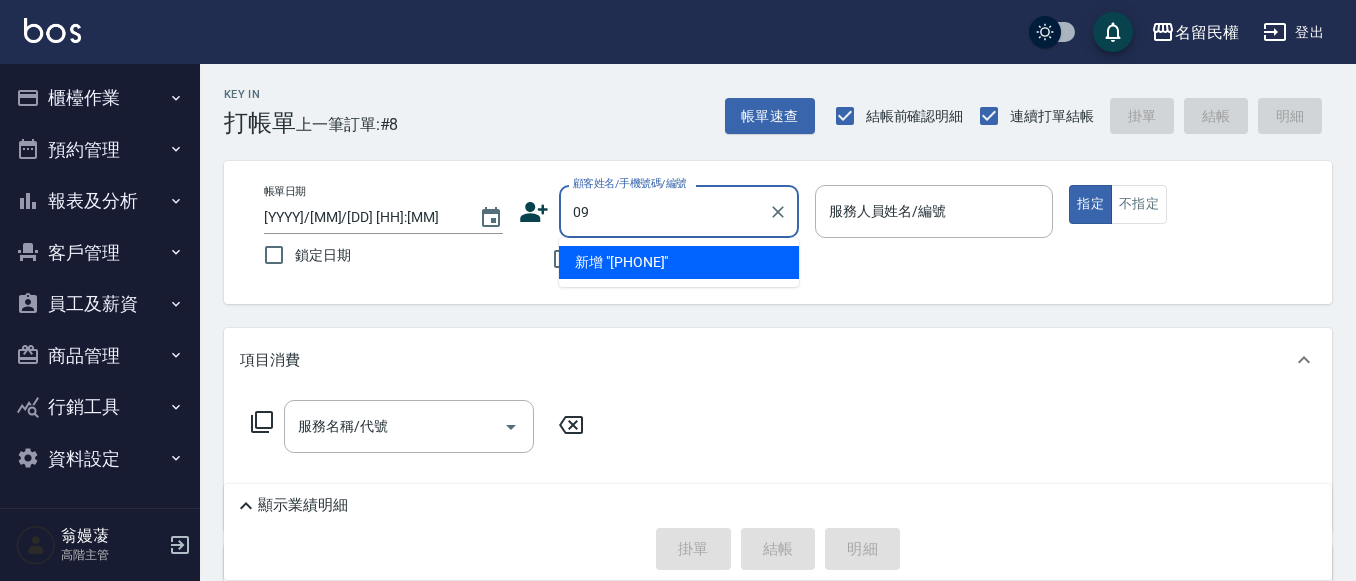 type on "0" 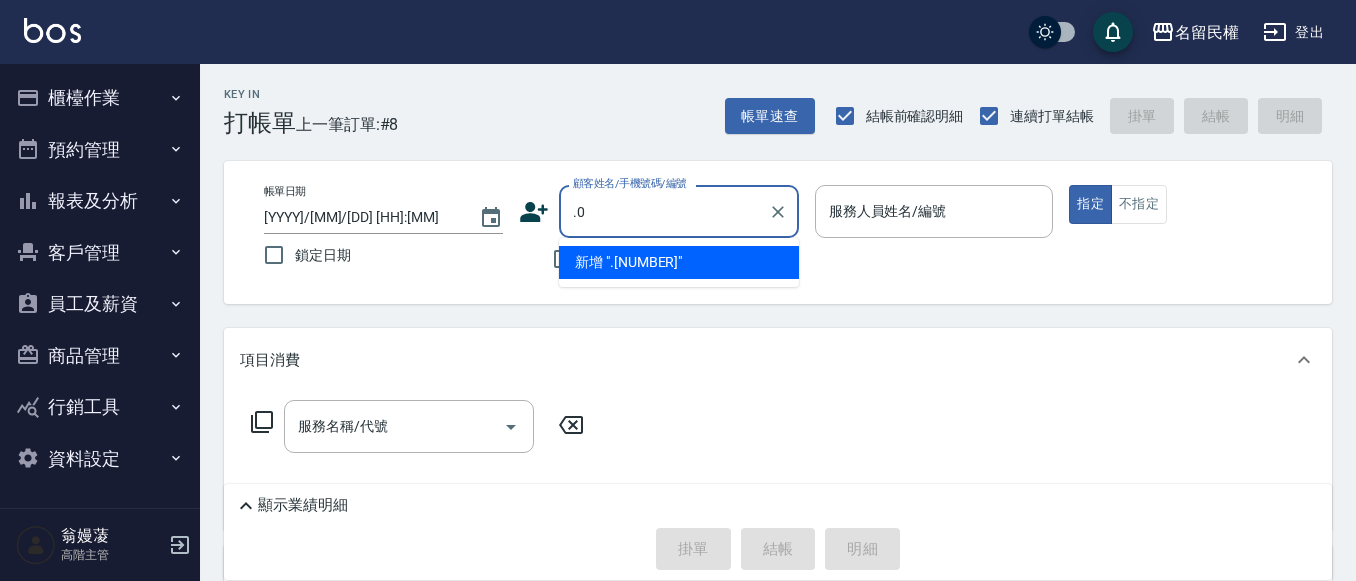 type on "." 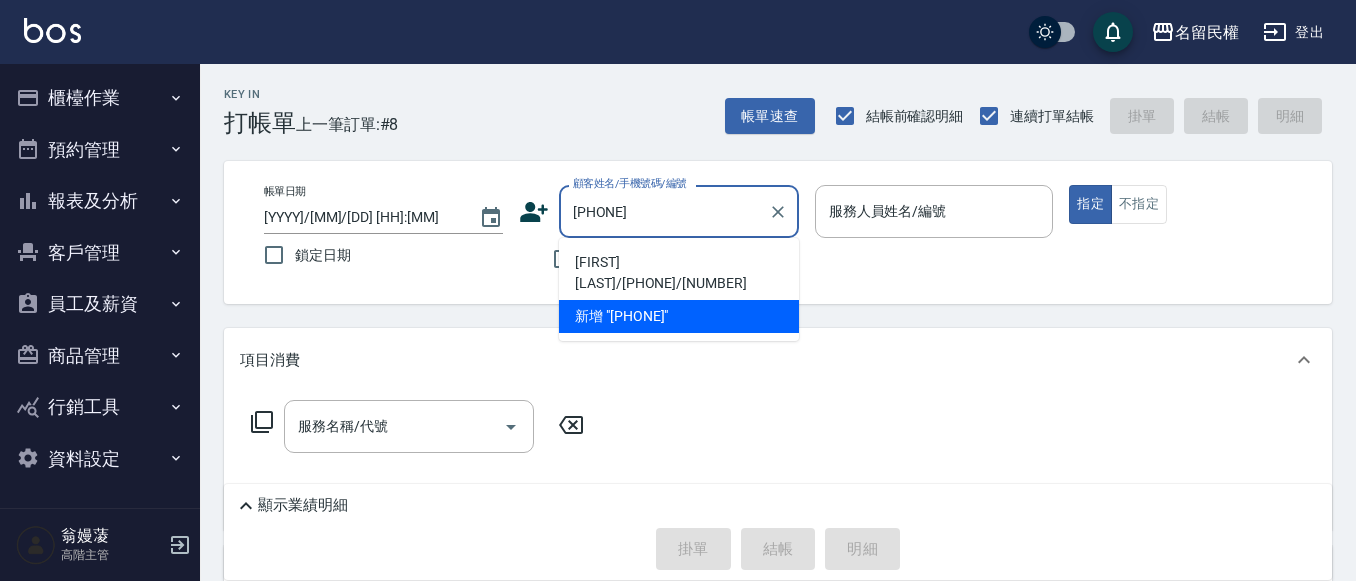 click on "[FIRST] [LAST]/[PHONE]/[NUMBER]" at bounding box center [679, 273] 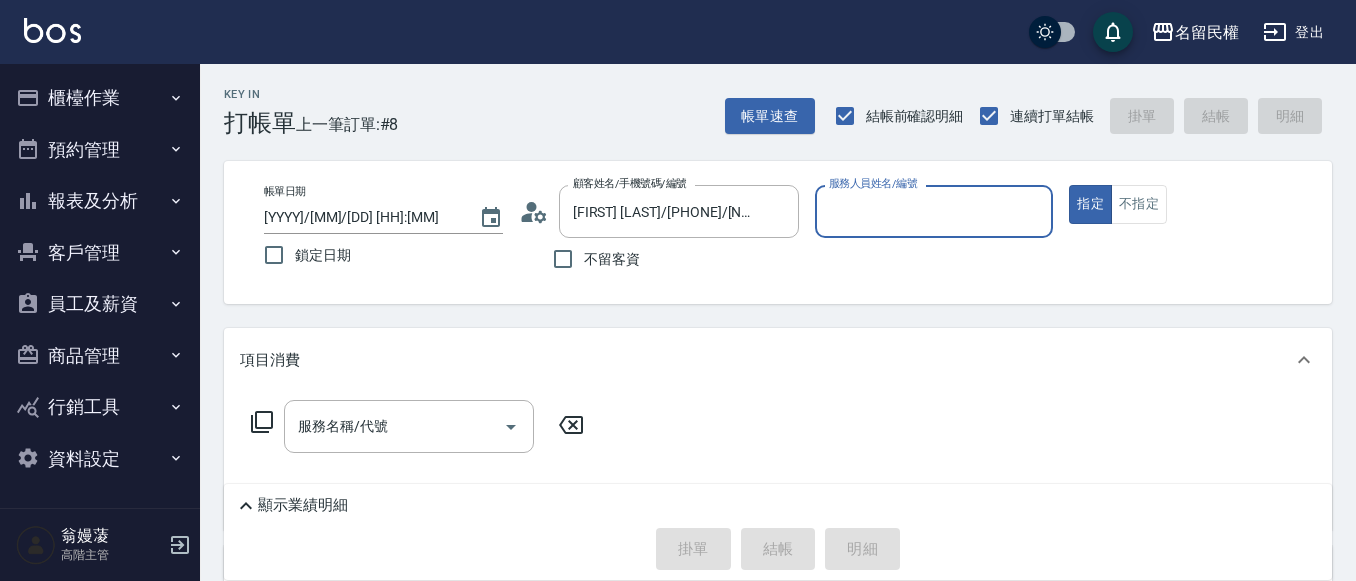 click 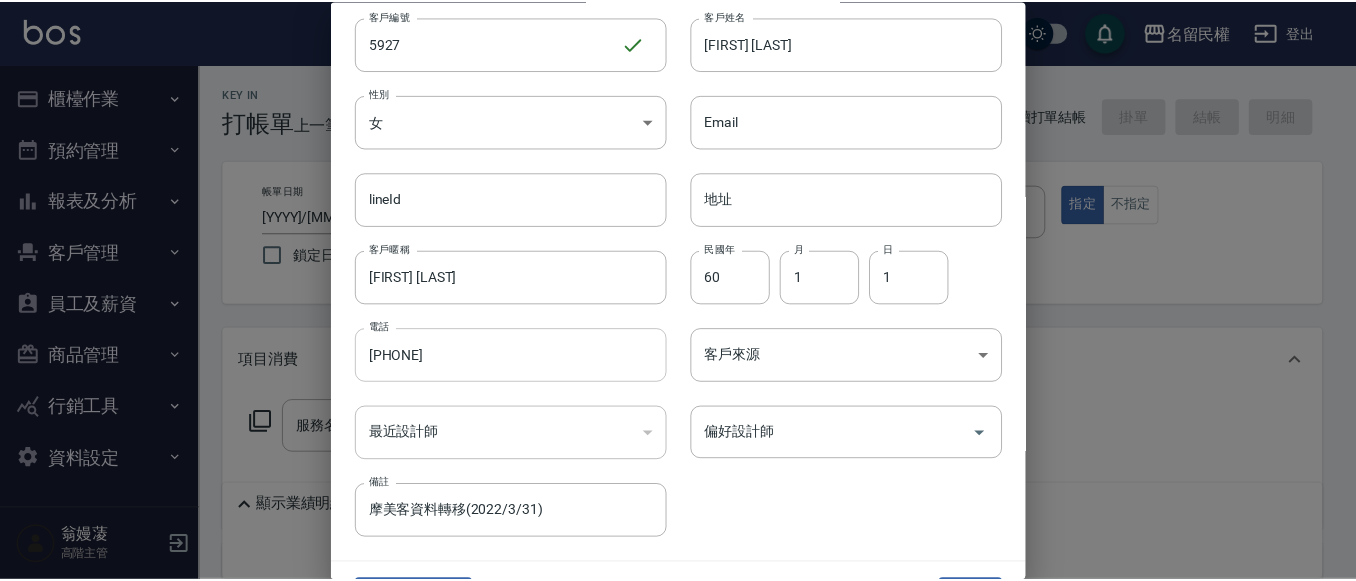 scroll, scrollTop: 112, scrollLeft: 0, axis: vertical 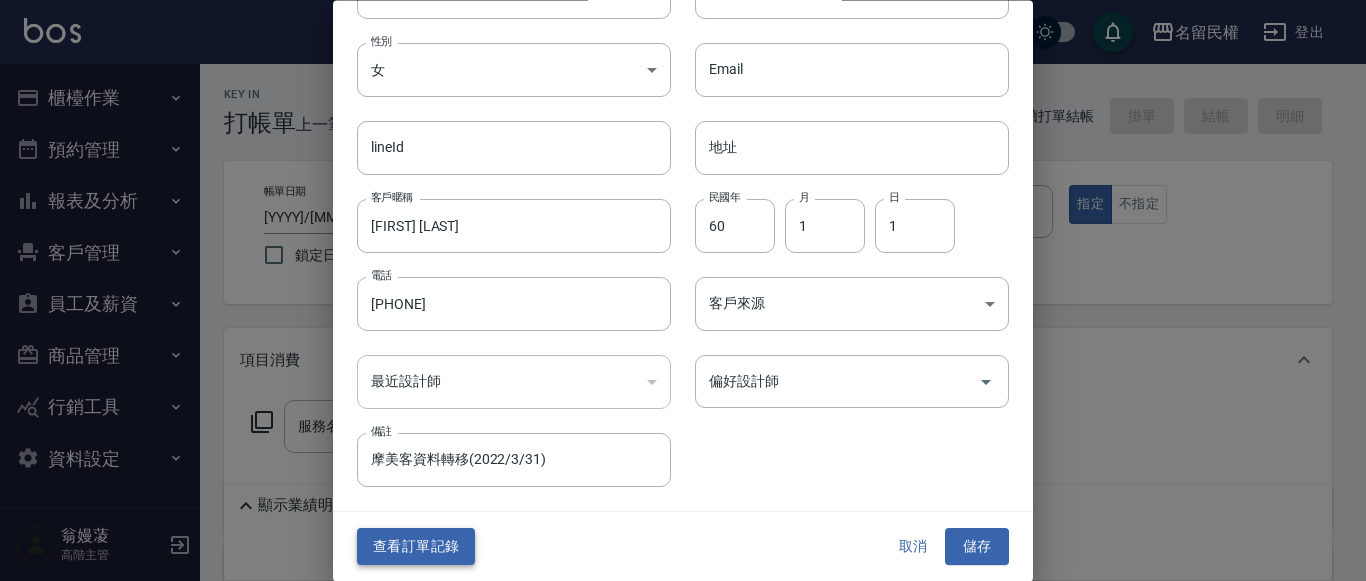 click on "查看訂單記錄" at bounding box center (416, 547) 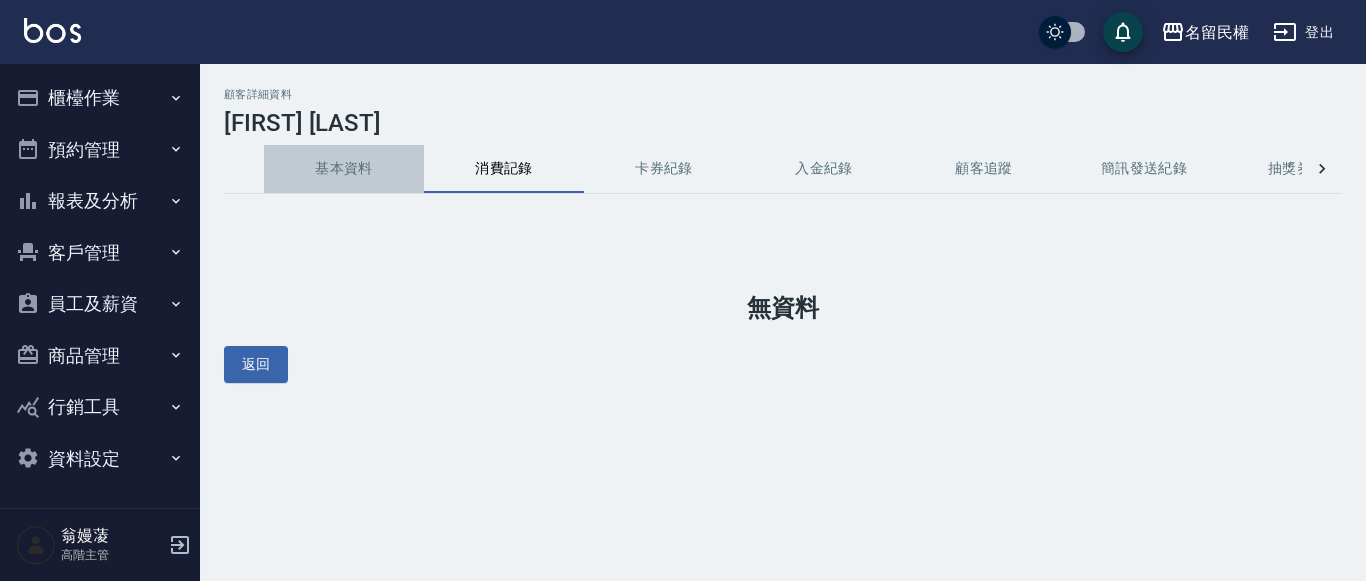 click on "基本資料" at bounding box center [344, 169] 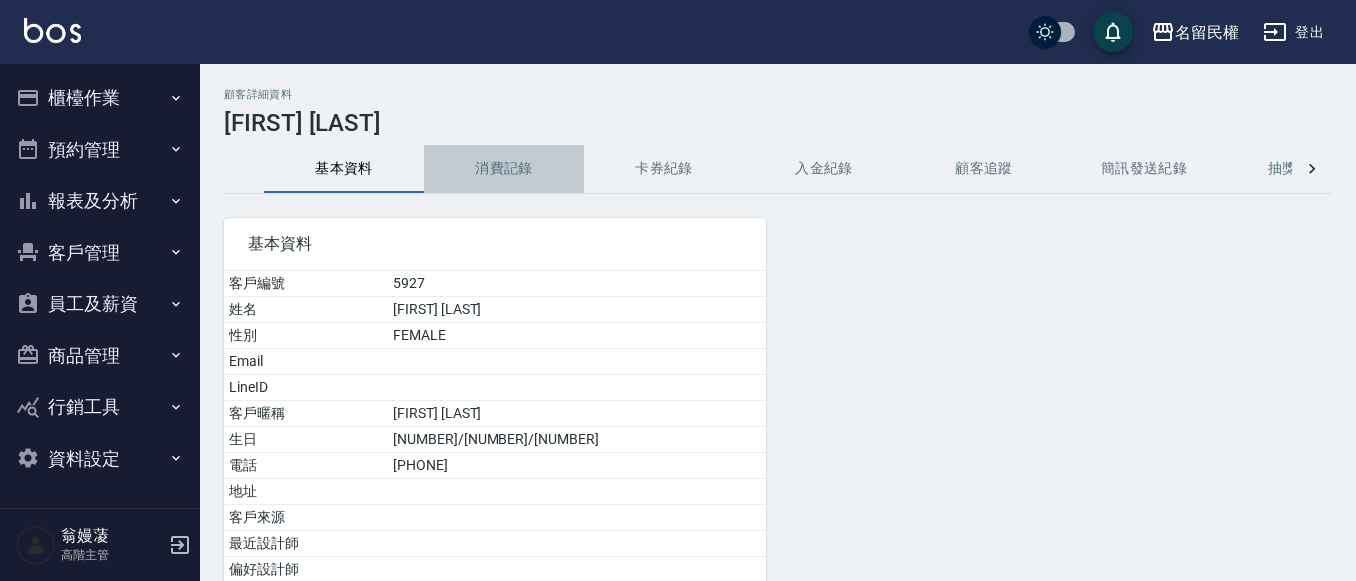 click on "消費記錄" at bounding box center (504, 169) 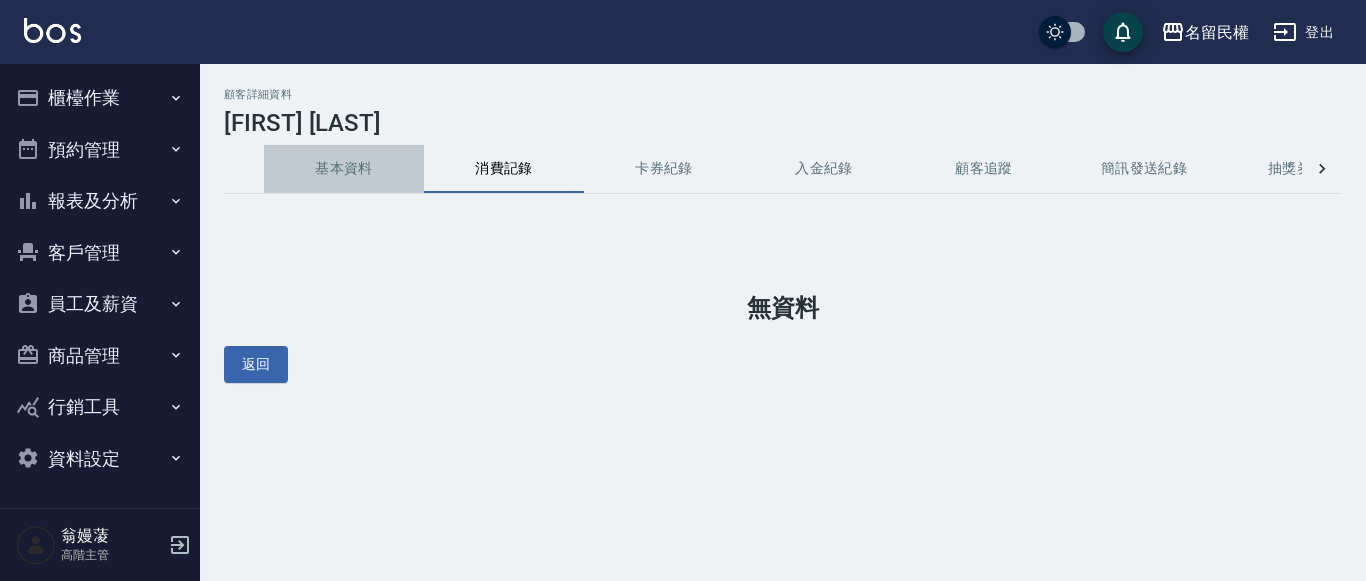 click on "基本資料" at bounding box center [344, 169] 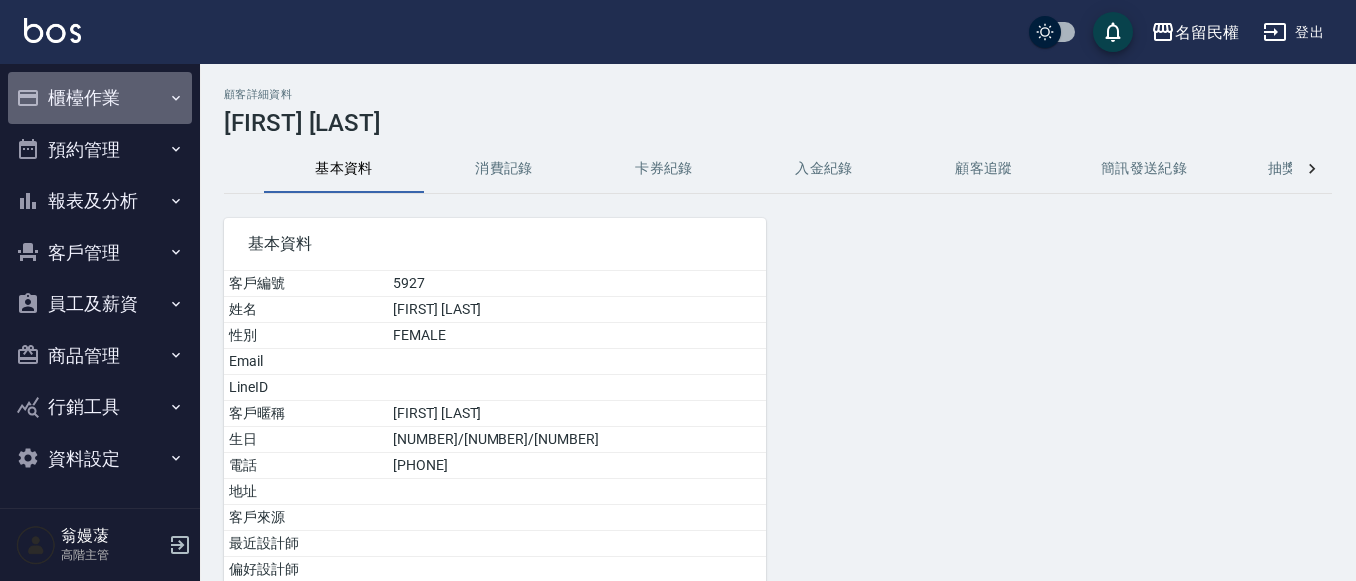 click on "櫃檯作業" at bounding box center (100, 98) 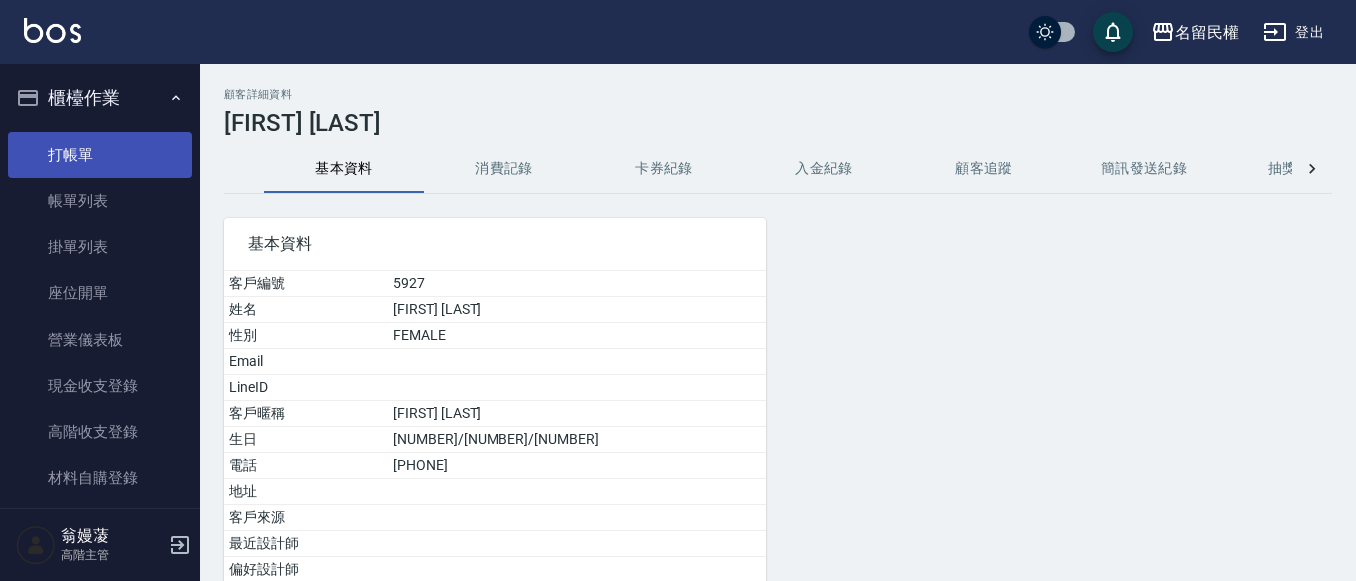 click on "打帳單" at bounding box center [100, 155] 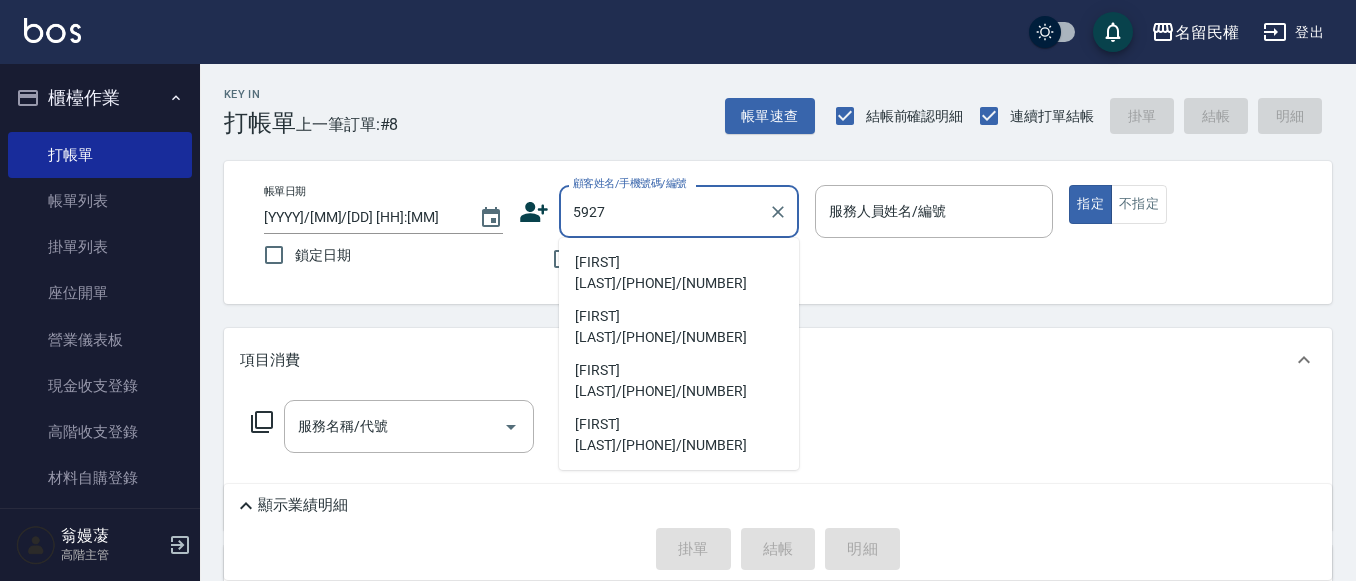 click on "[FIRST] [LAST]/[PHONE]/[NUMBER]" at bounding box center [679, 273] 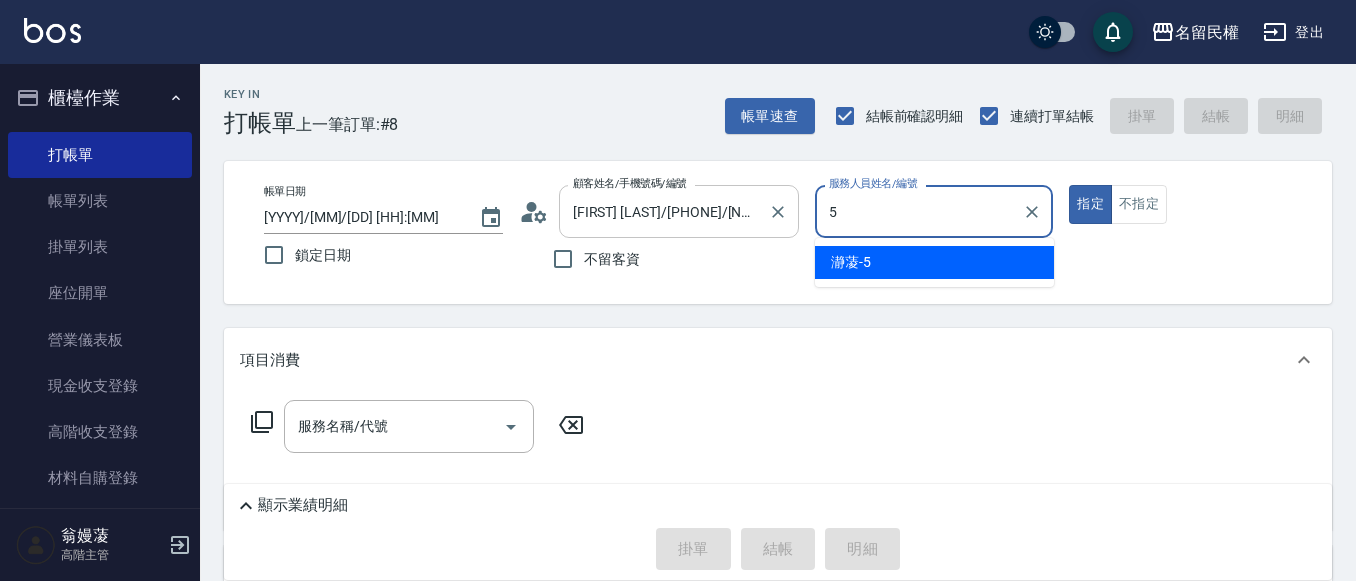 type on "瀞蓤-5" 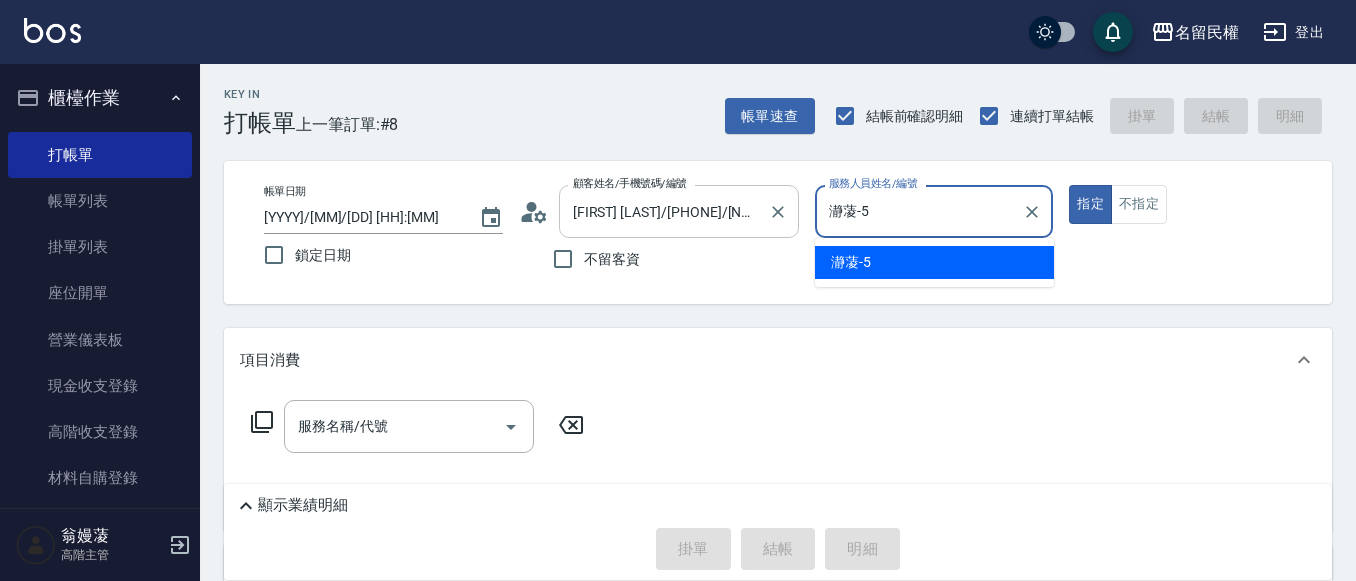 type on "true" 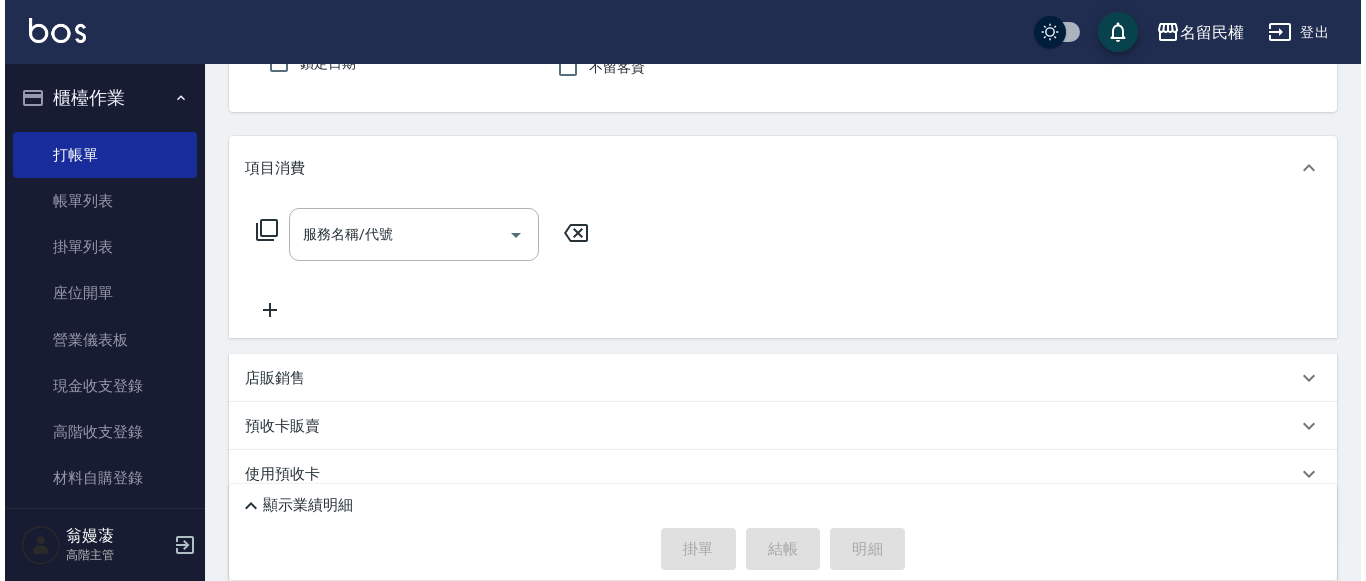 scroll, scrollTop: 200, scrollLeft: 0, axis: vertical 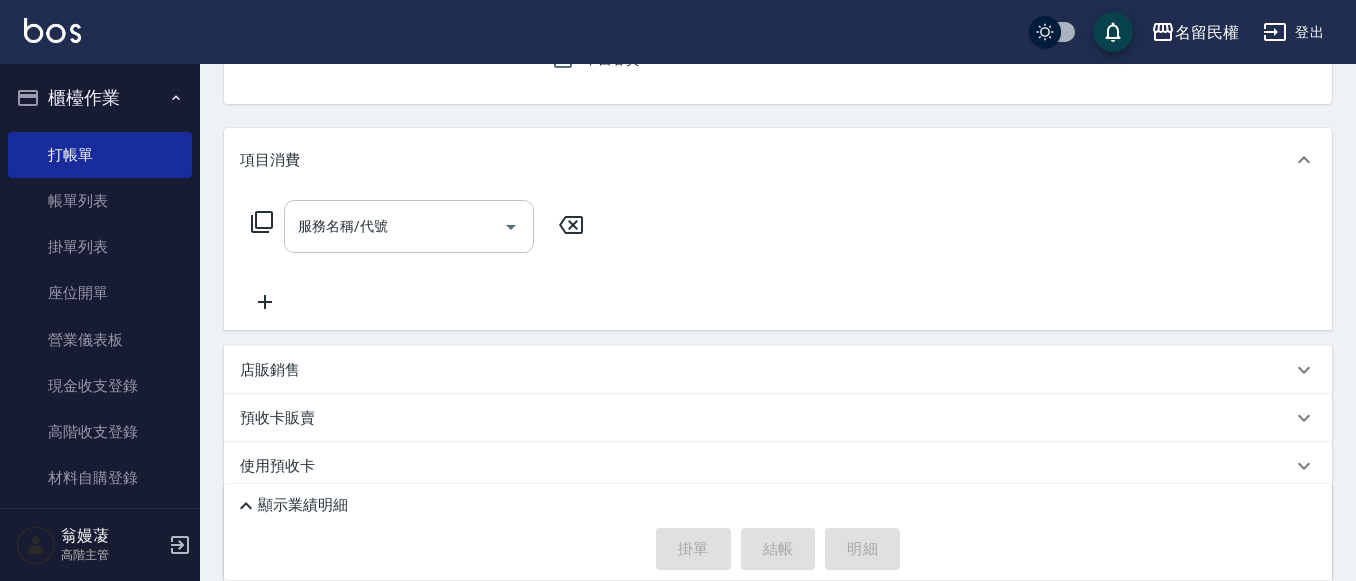 click on "服務名稱/代號" at bounding box center (409, 226) 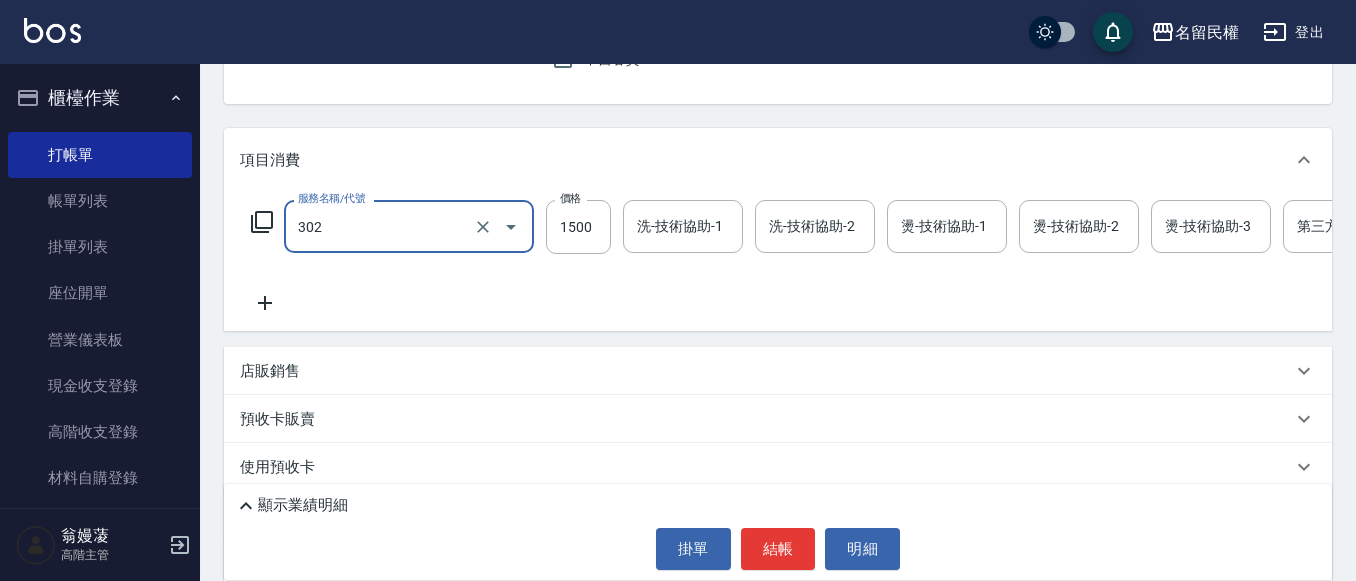 type on "燙髮(302)" 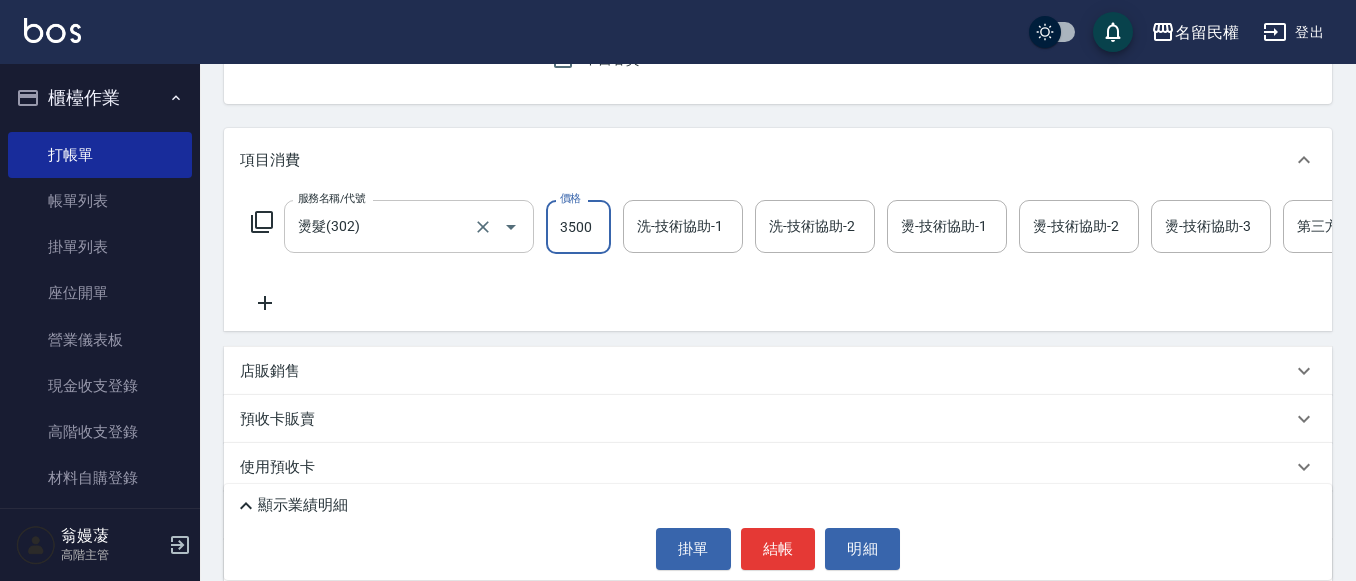 type on "3500" 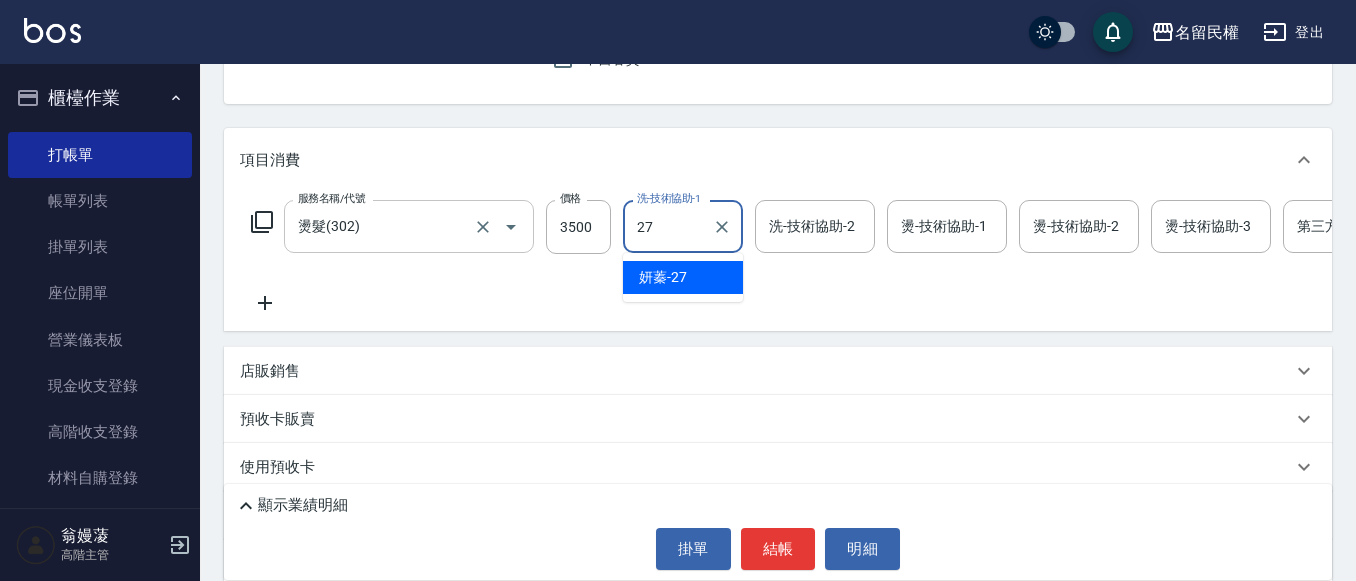 type on "妍蓁-27" 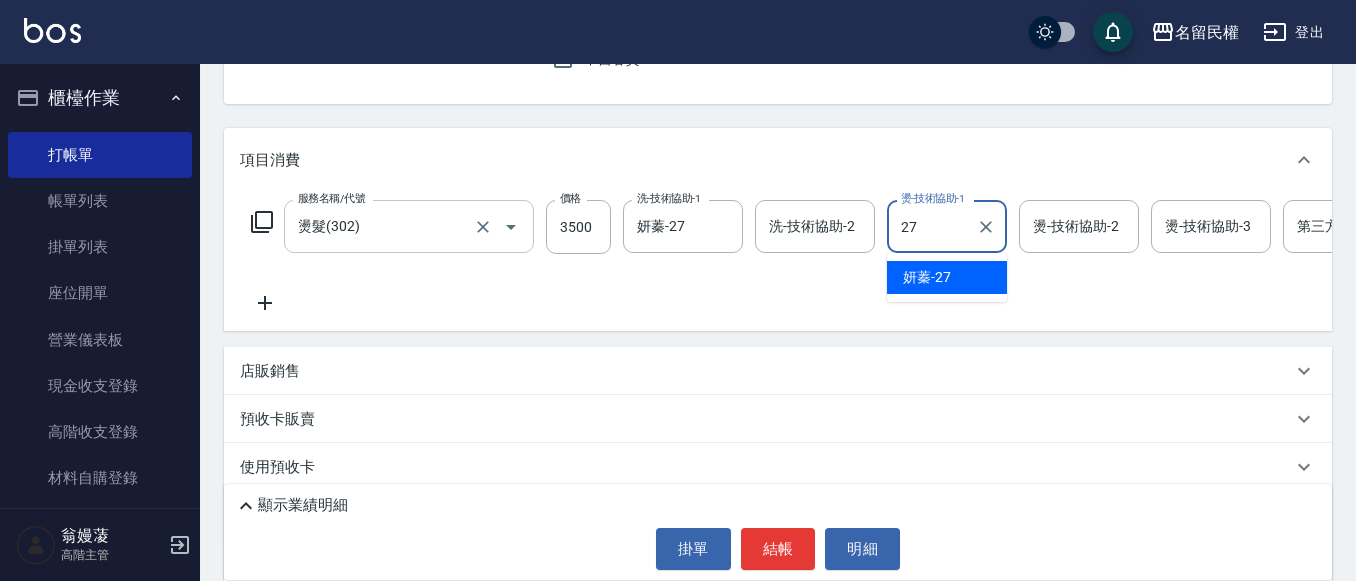type on "妍蓁-27" 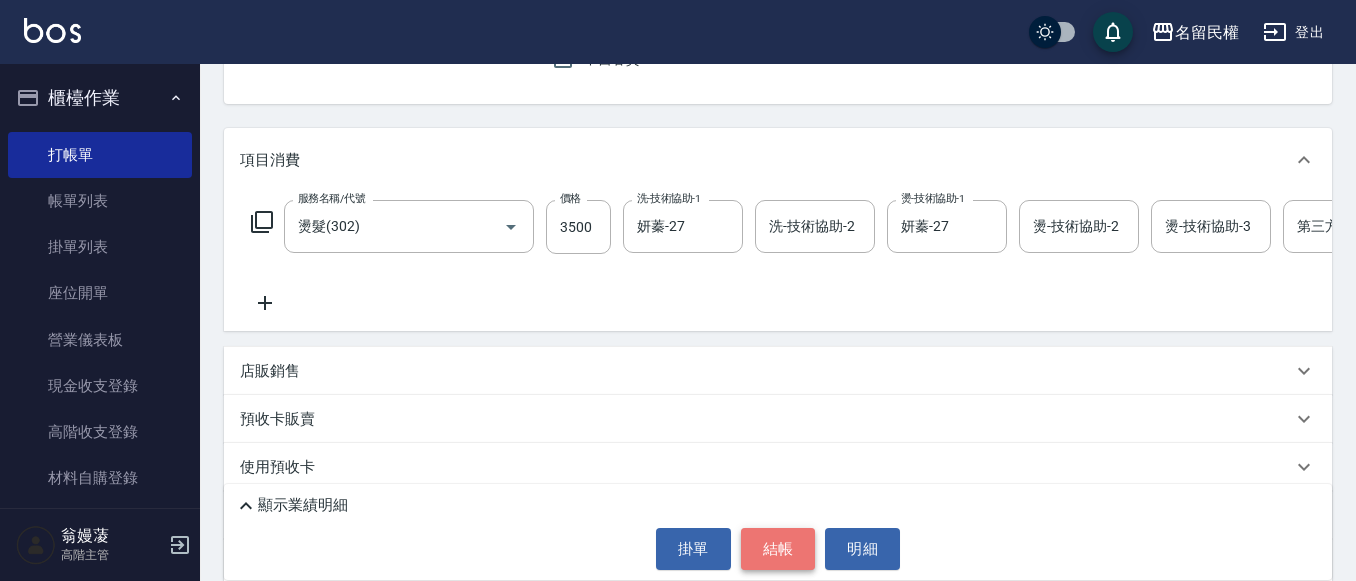 click on "結帳" at bounding box center (778, 549) 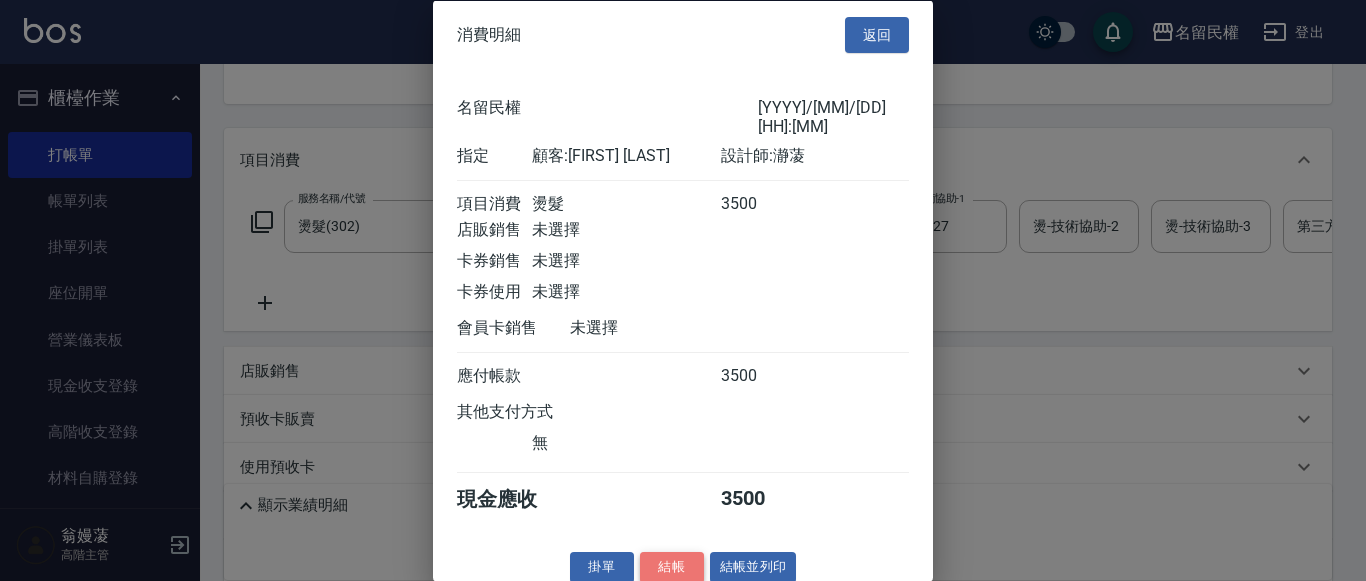 click on "結帳" at bounding box center (672, 567) 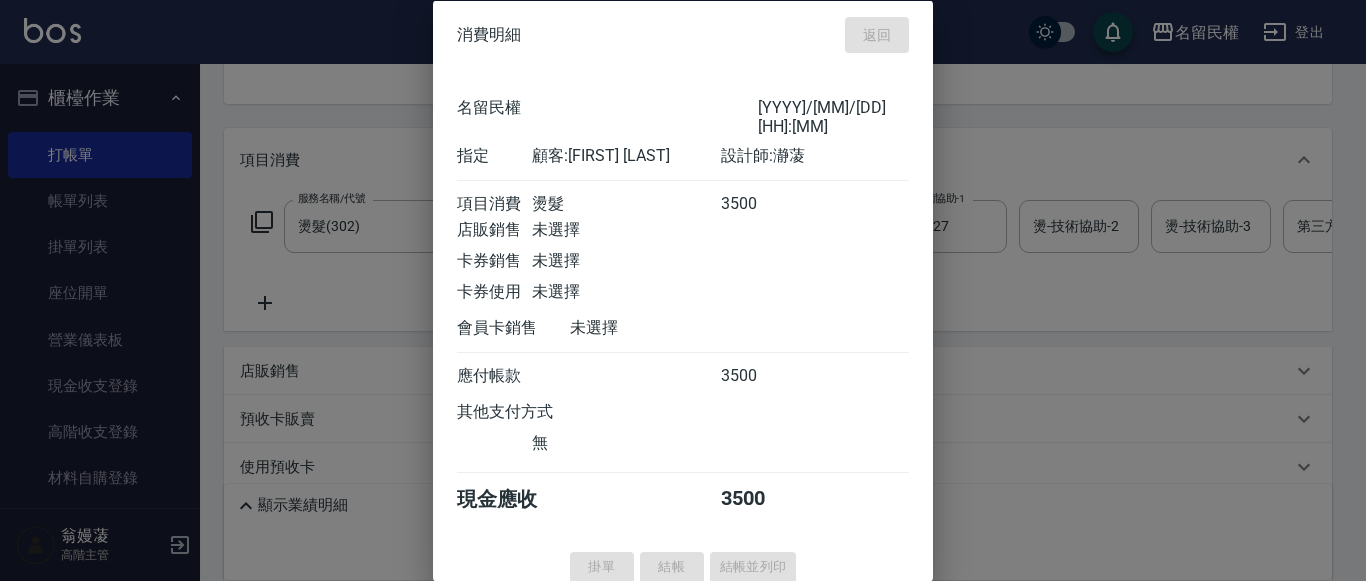 type 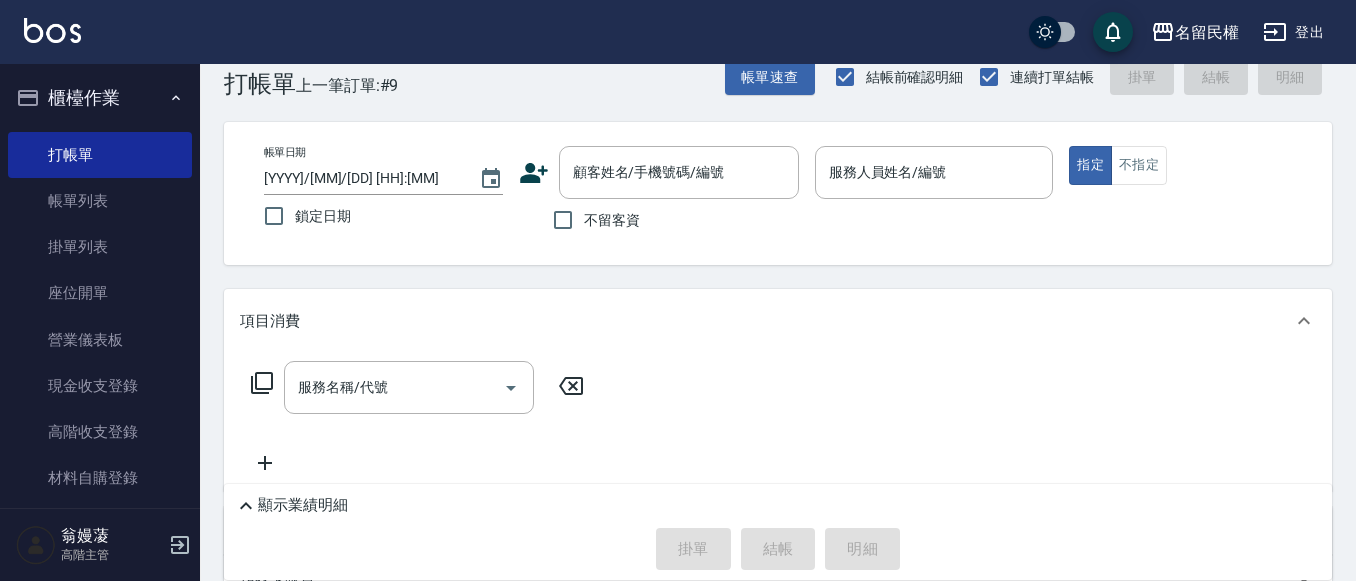 scroll, scrollTop: 0, scrollLeft: 0, axis: both 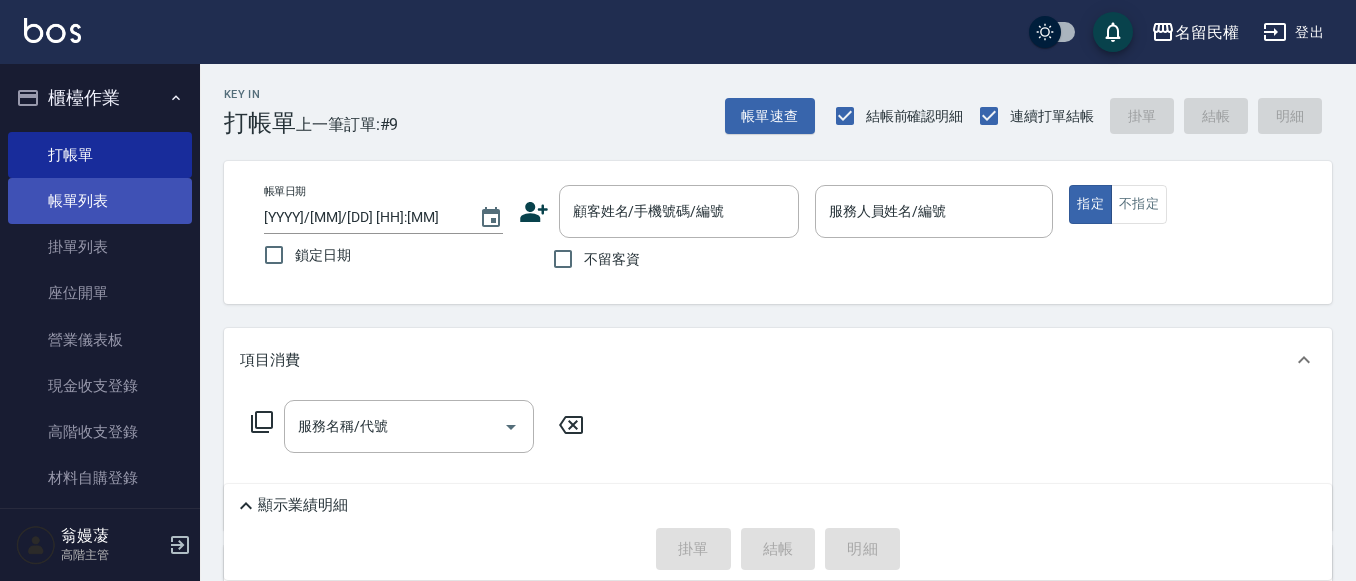 click on "帳單列表" at bounding box center [100, 201] 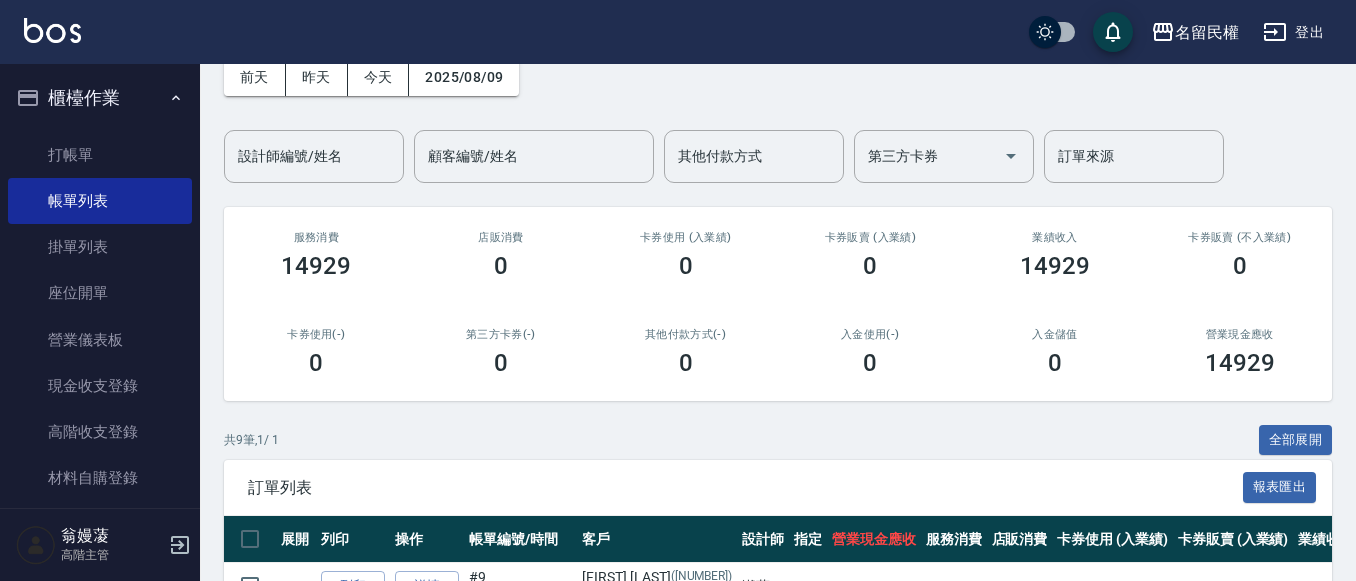 scroll, scrollTop: 100, scrollLeft: 0, axis: vertical 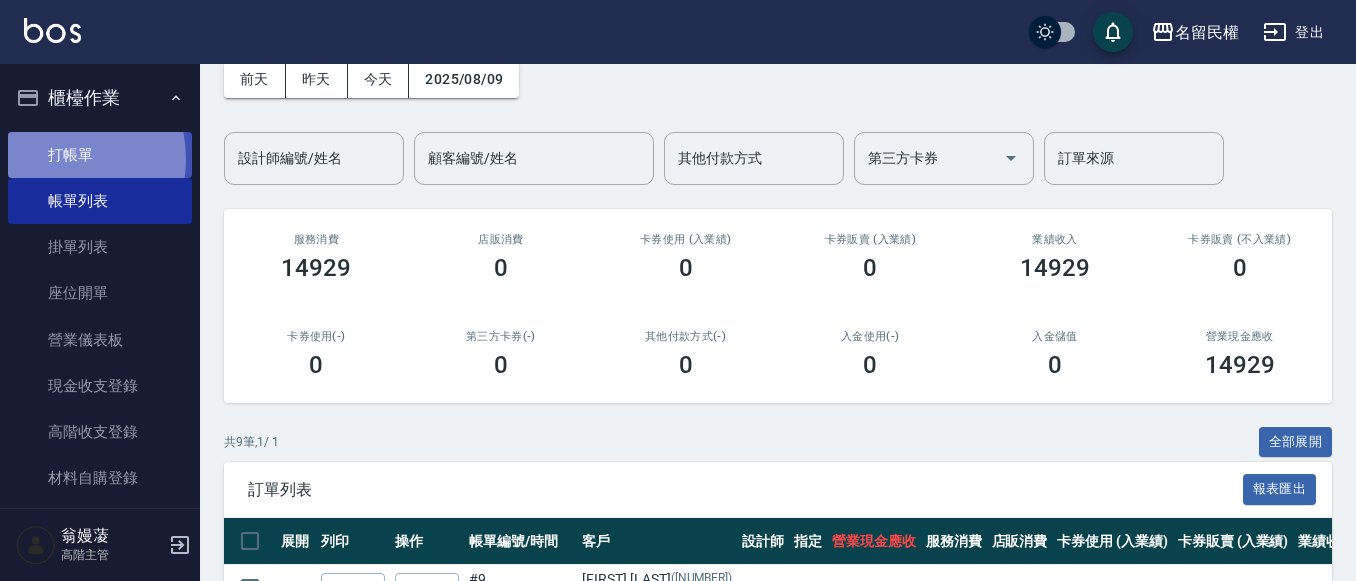 click on "打帳單" at bounding box center [100, 155] 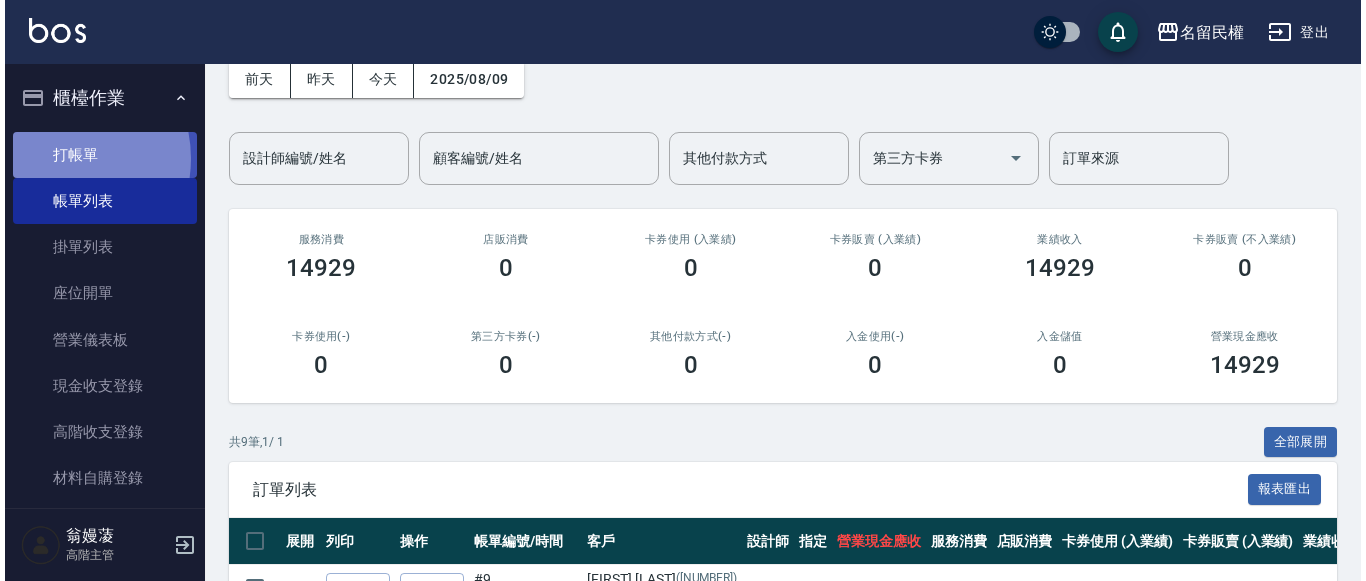scroll, scrollTop: 0, scrollLeft: 0, axis: both 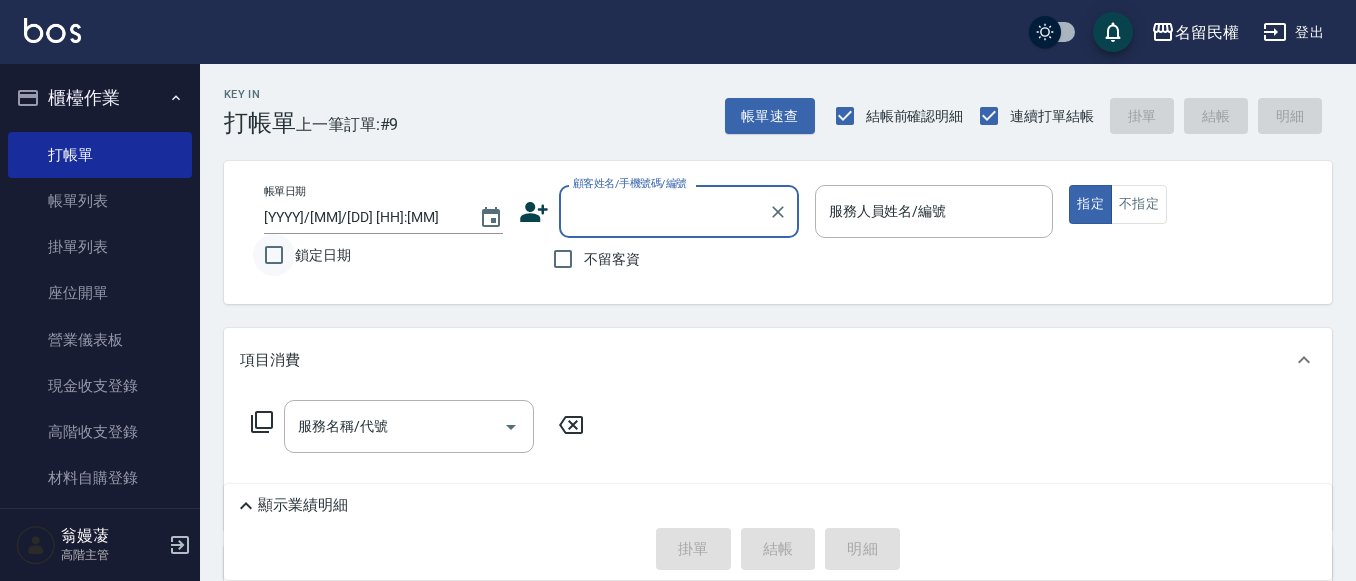 type on "0" 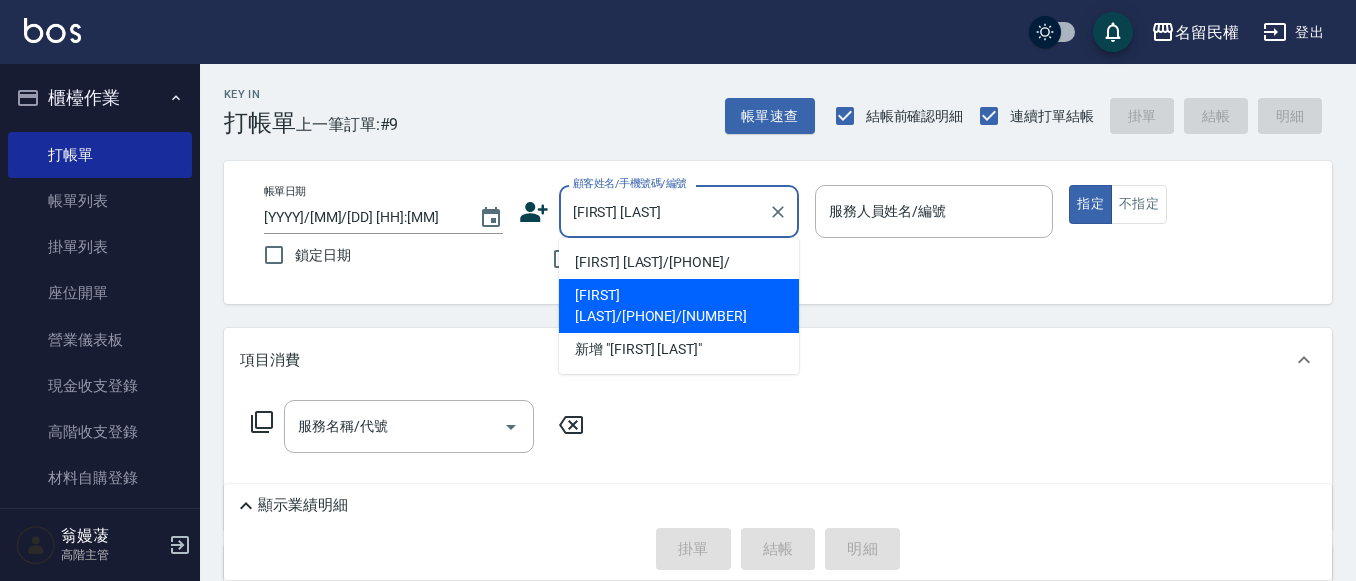 click on "[FIRST] [LAST]/[PHONE]/[NUMBER]" at bounding box center (679, 306) 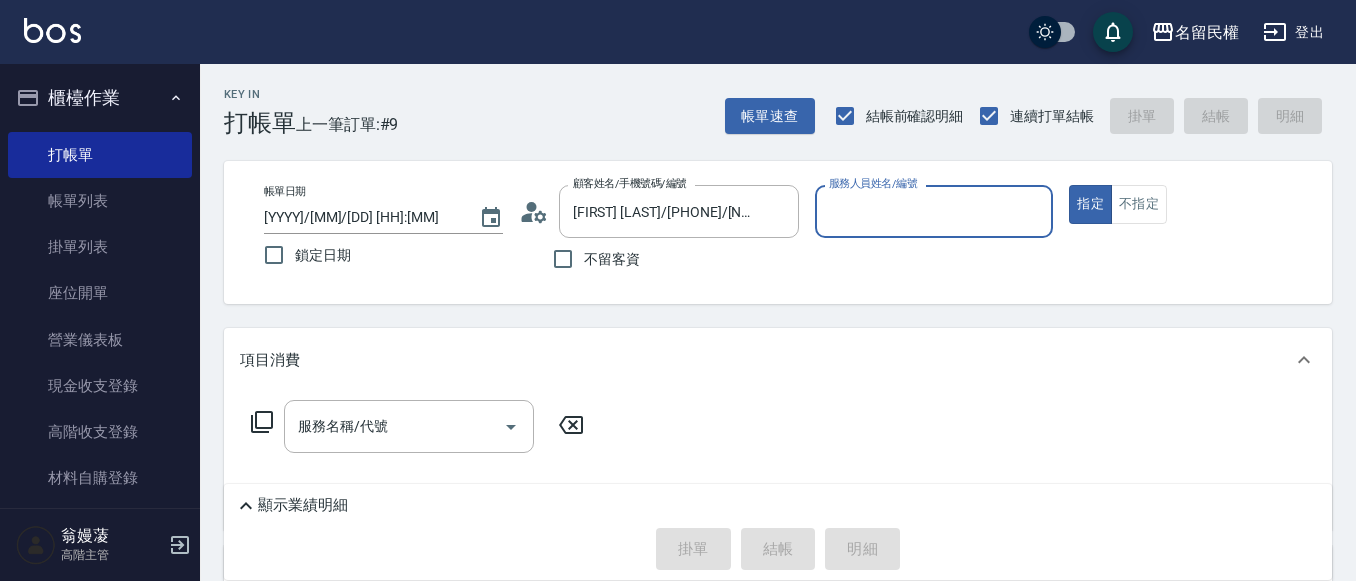 click 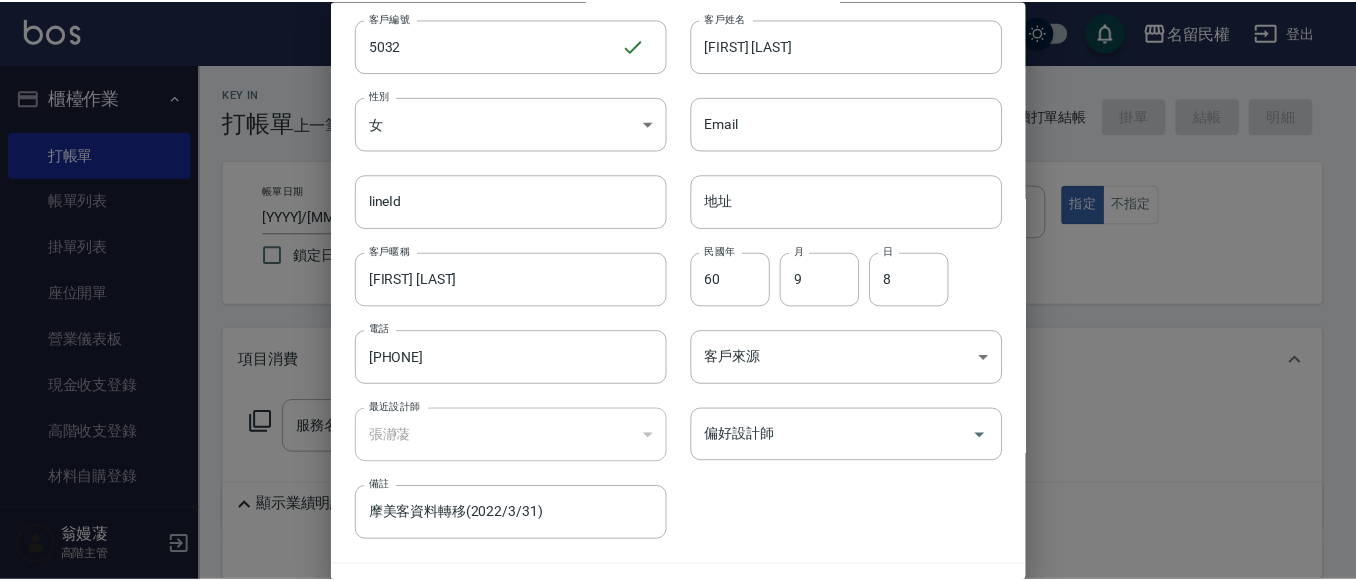 scroll, scrollTop: 112, scrollLeft: 0, axis: vertical 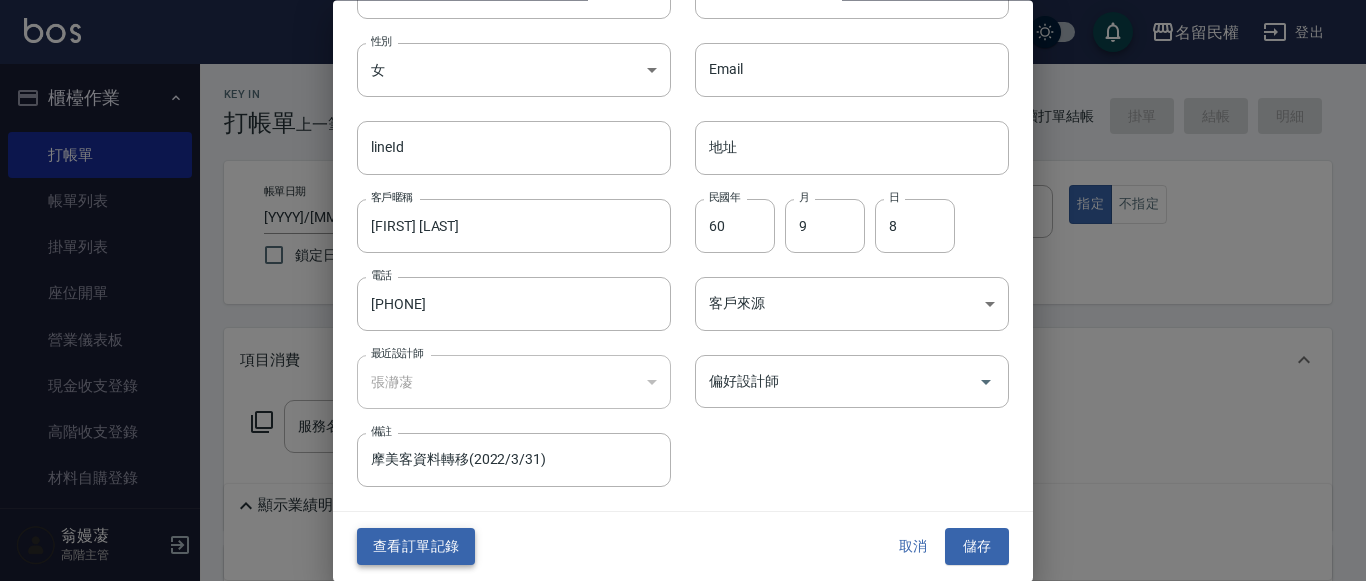 click on "查看訂單記錄" at bounding box center (416, 547) 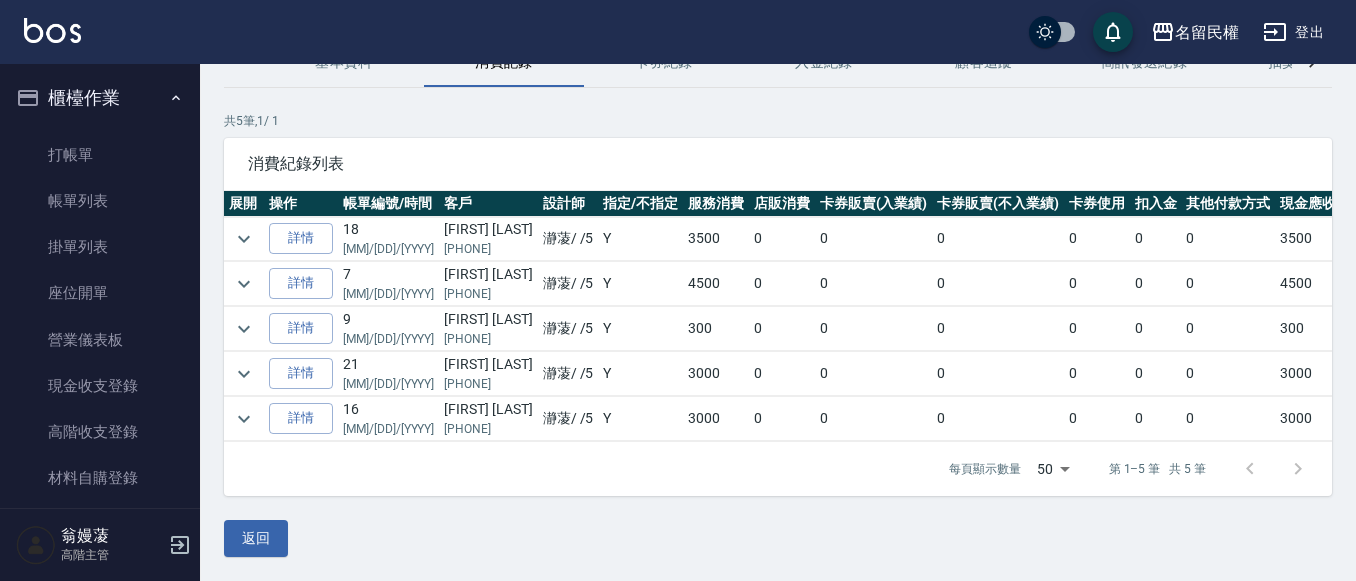 scroll, scrollTop: 121, scrollLeft: 0, axis: vertical 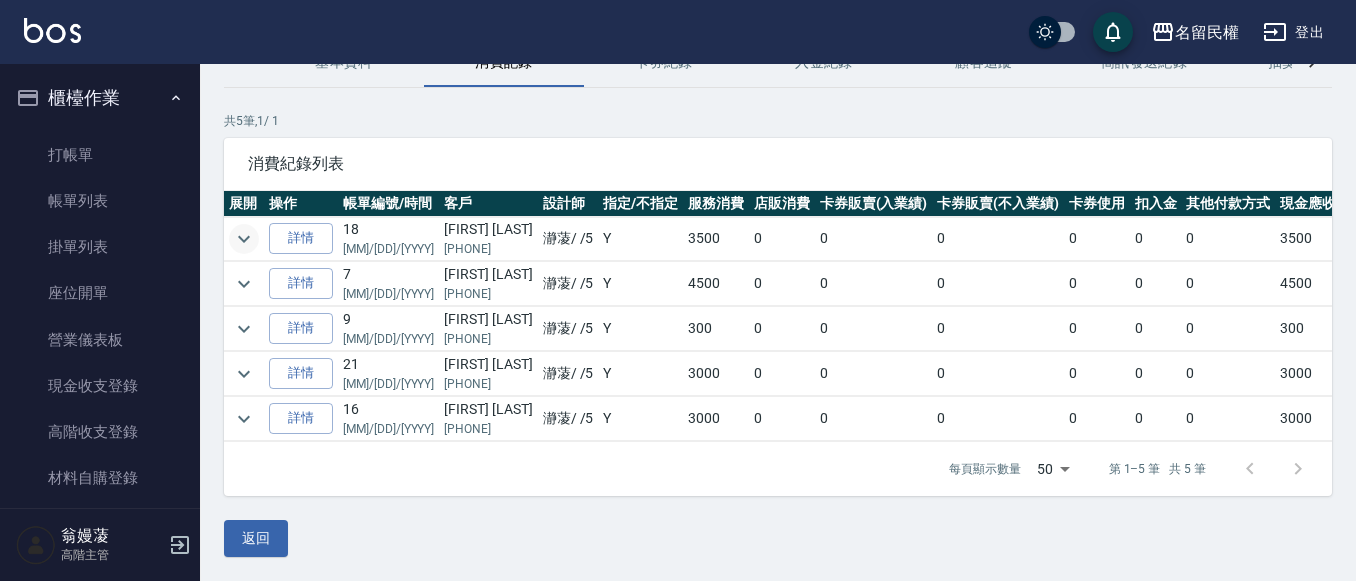 click 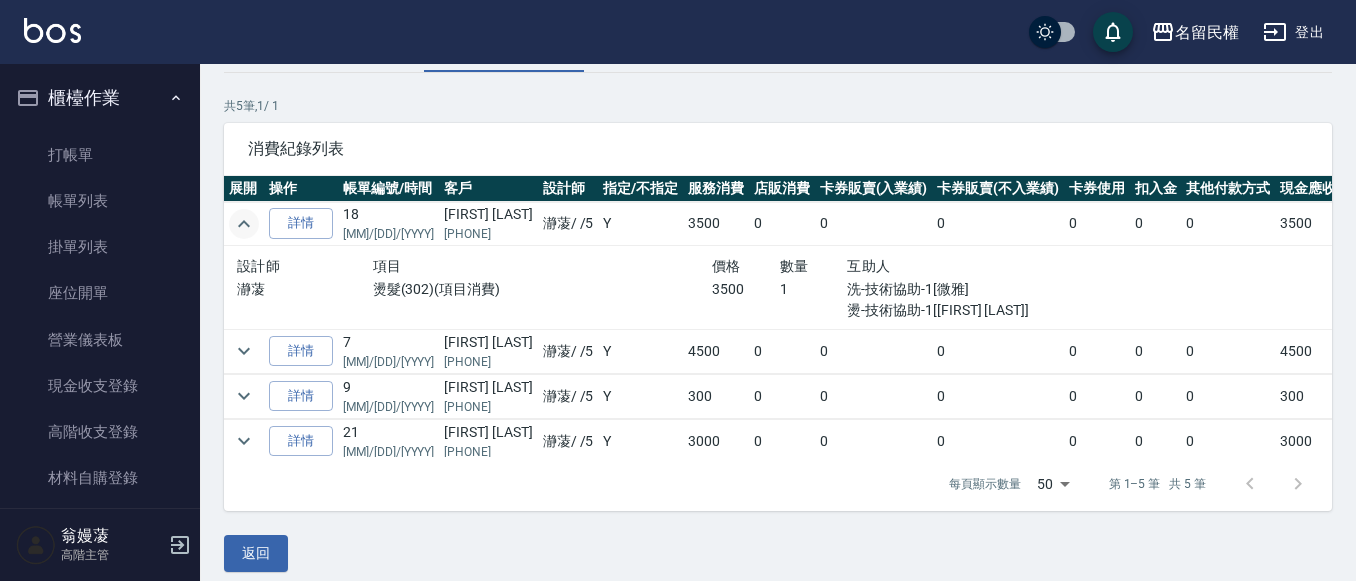 click 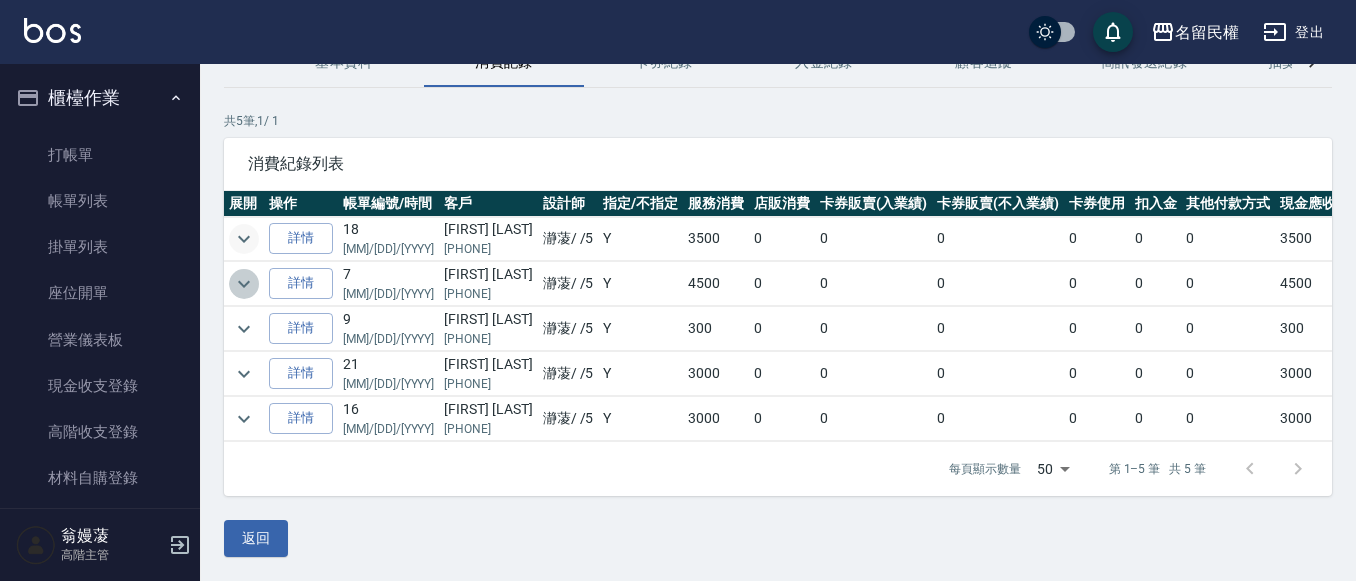 click 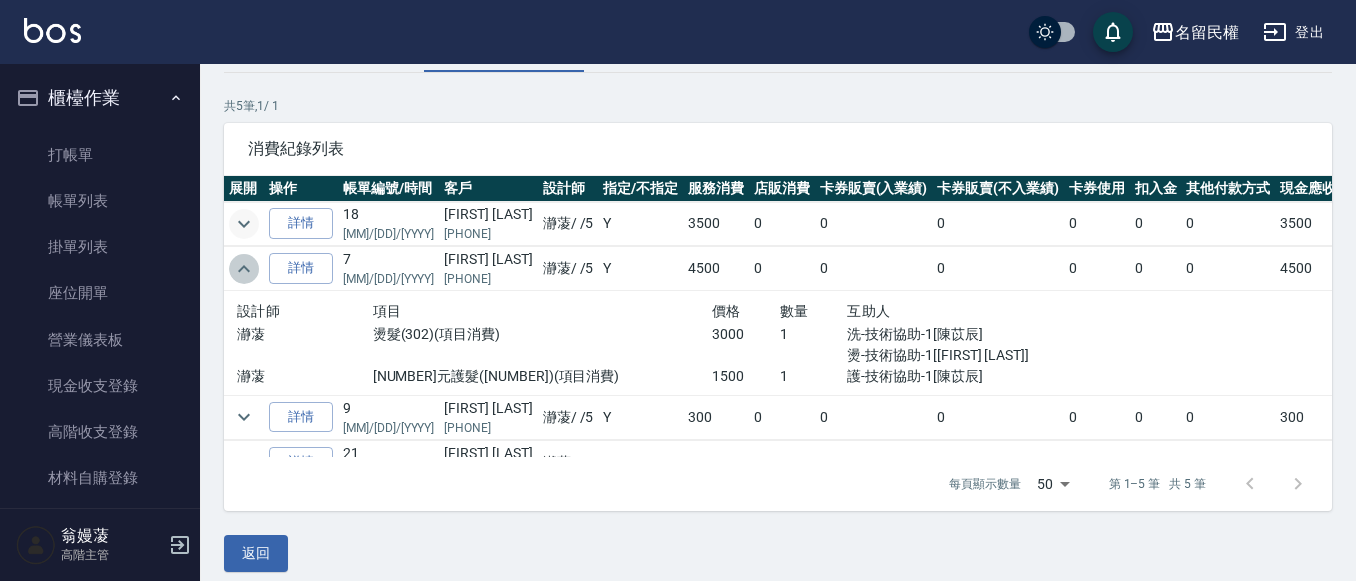 click 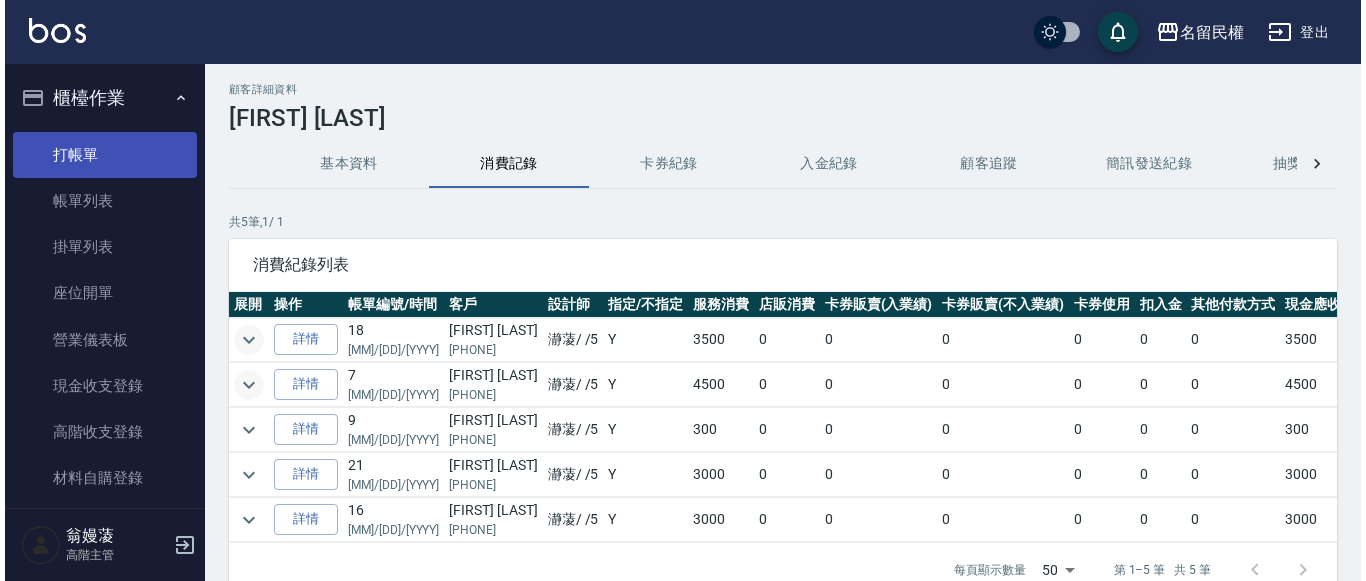 scroll, scrollTop: 0, scrollLeft: 0, axis: both 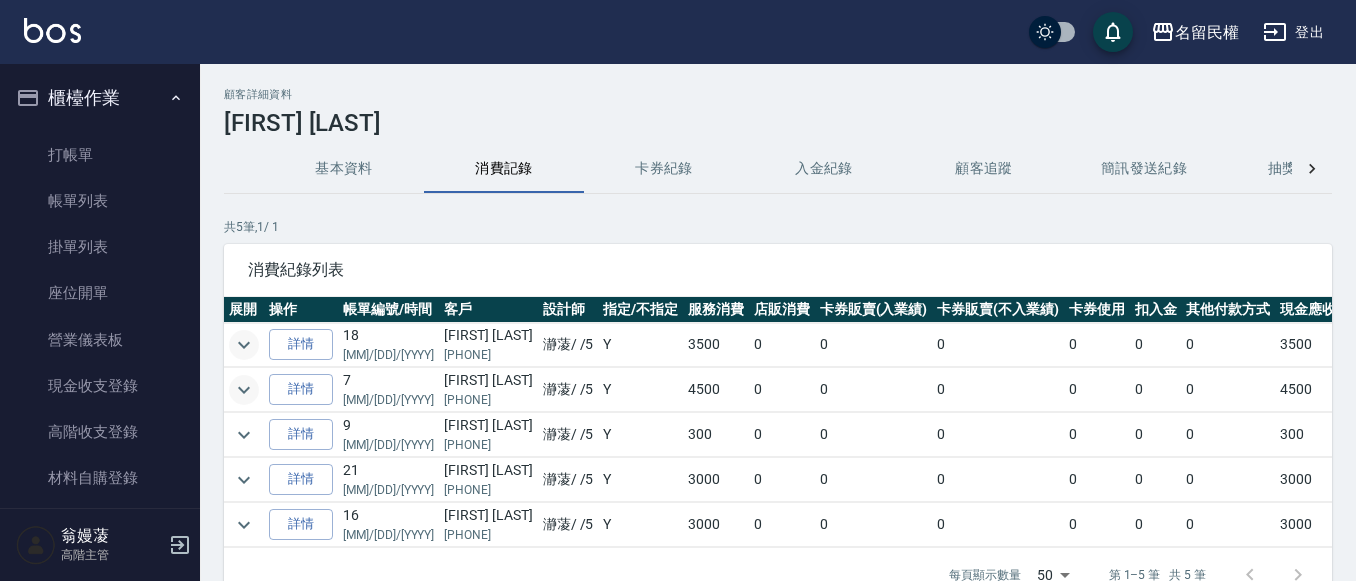 click on "櫃檯作業" at bounding box center [100, 98] 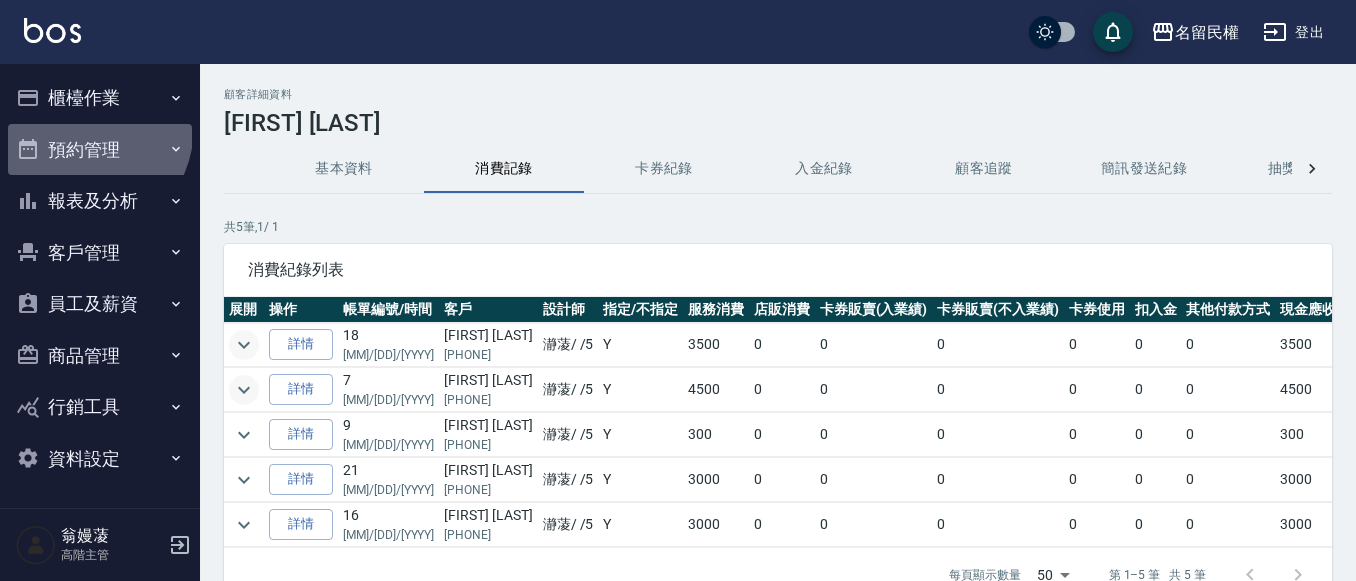 click on "預約管理" at bounding box center [100, 150] 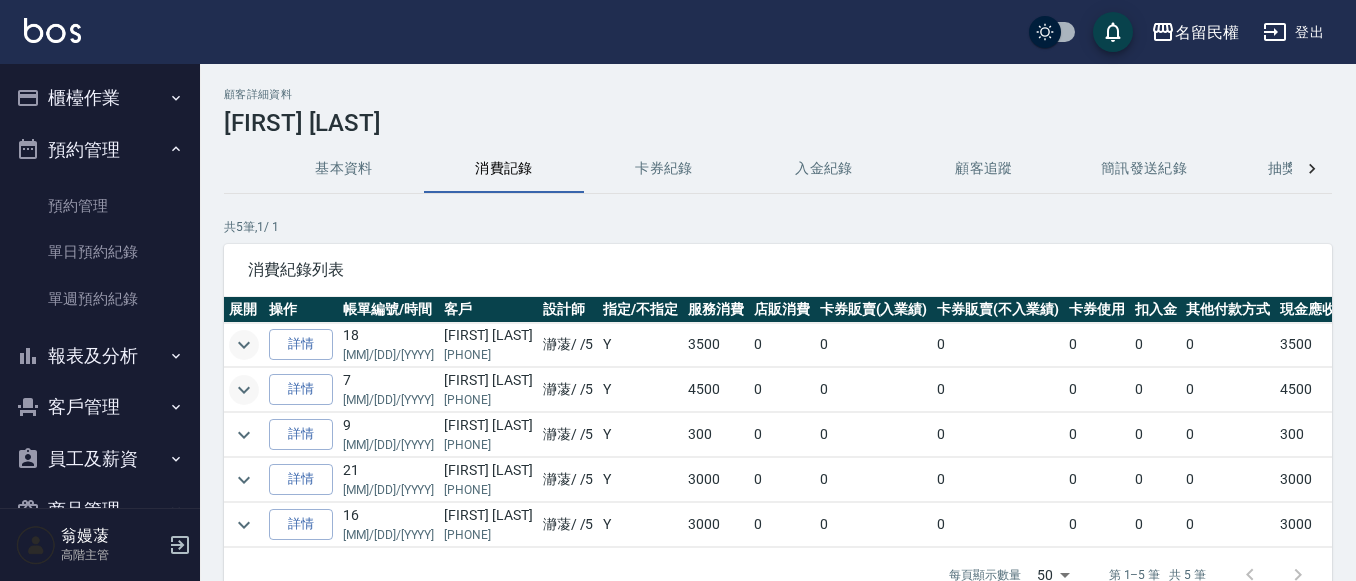 click on "櫃檯作業" at bounding box center [100, 98] 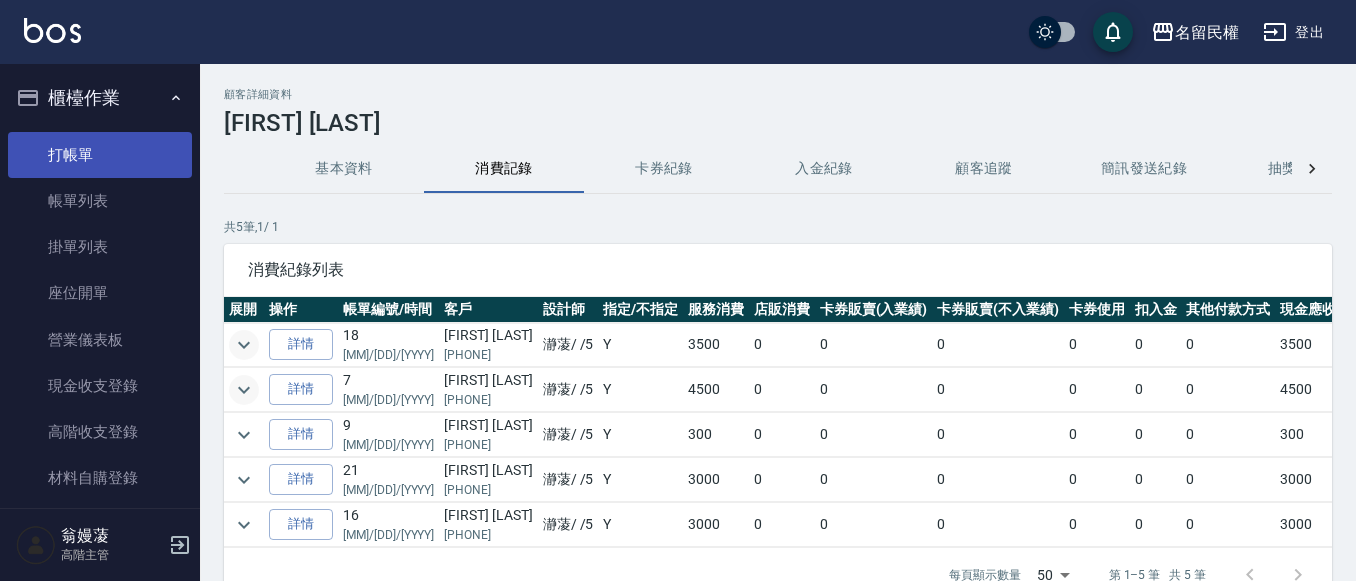 click on "打帳單" at bounding box center (100, 155) 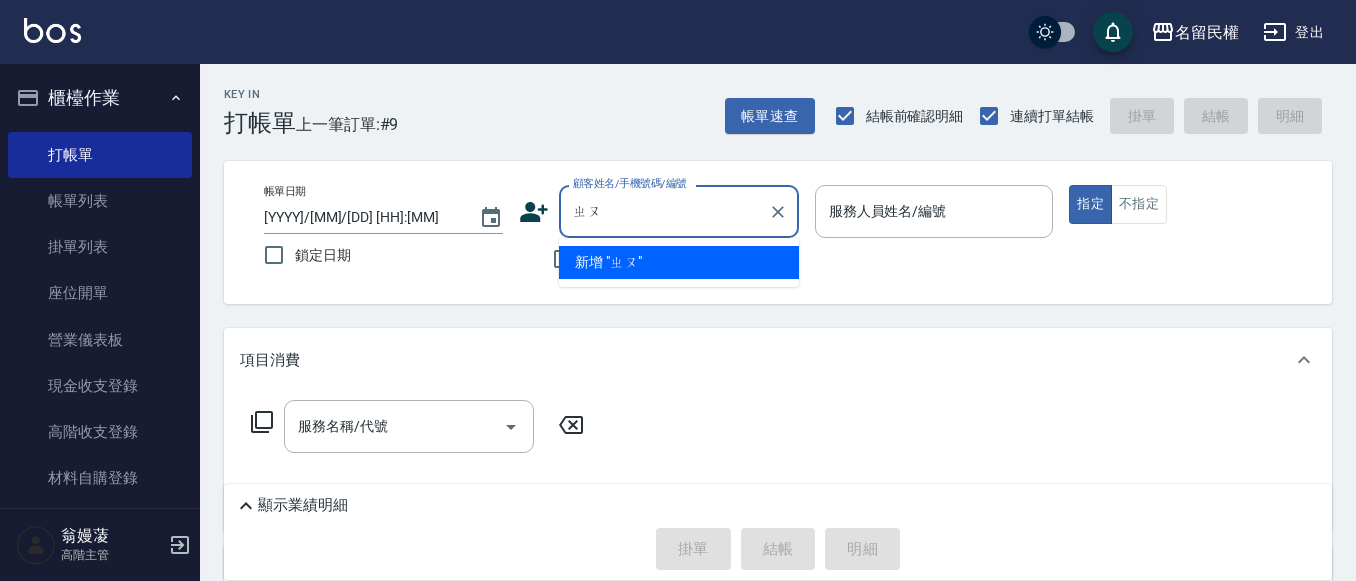 type on "[FIRST]" 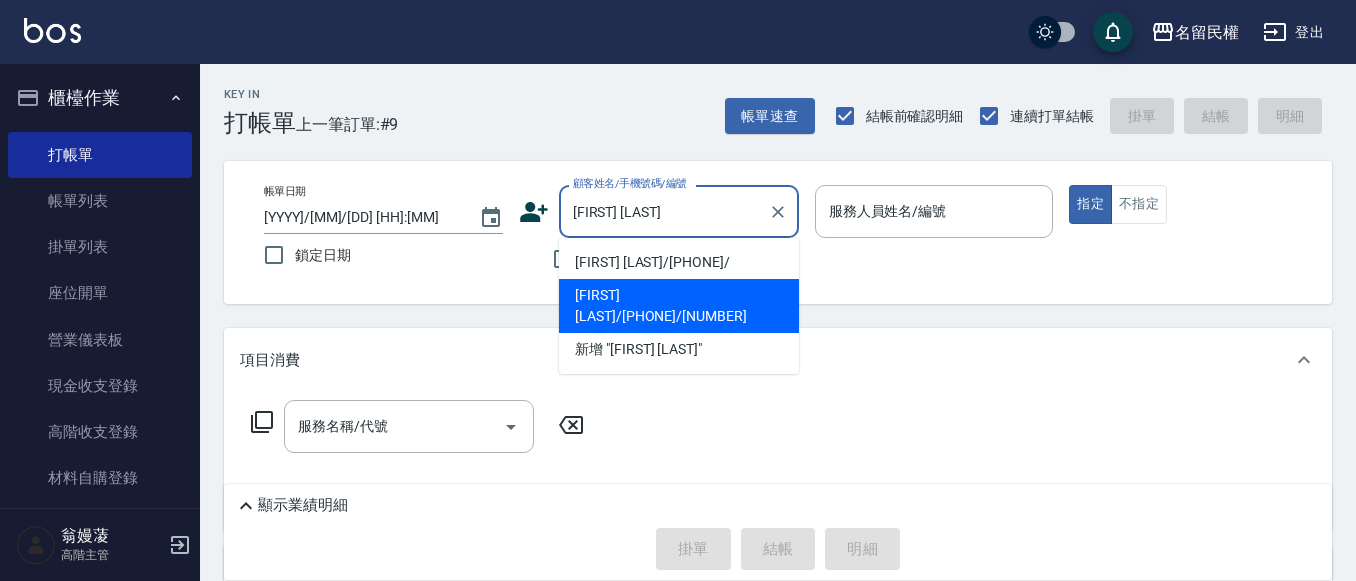 click on "[FIRST] [LAST]/[PHONE]/[NUMBER]" at bounding box center (679, 306) 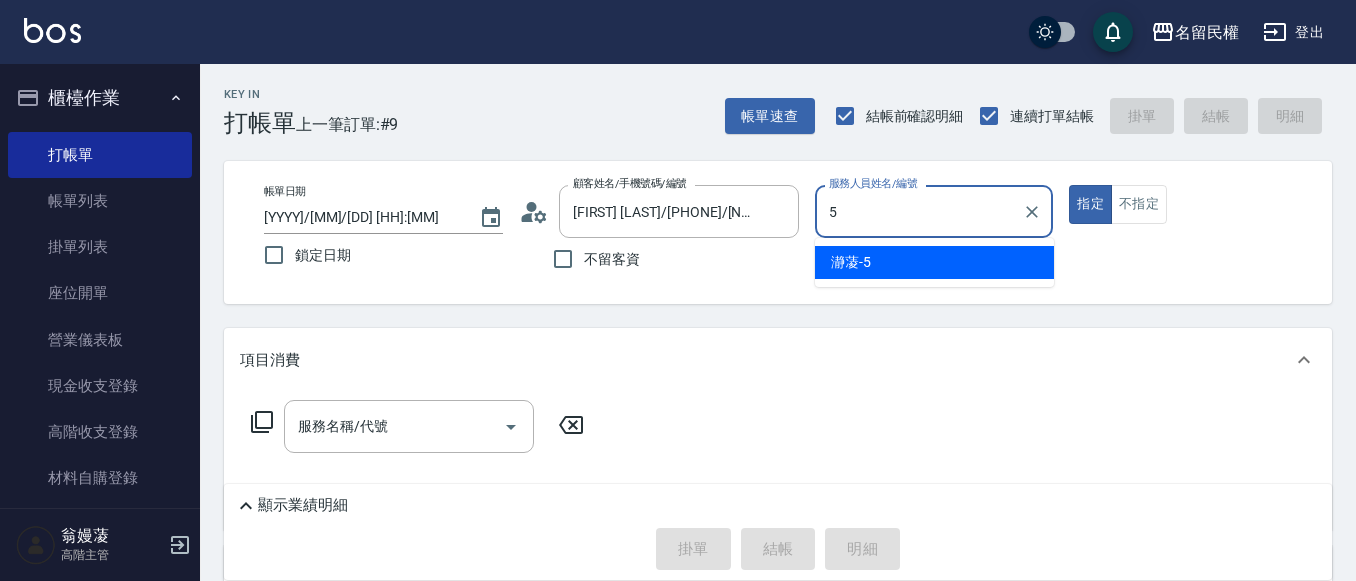 type on "瀞蓤-5" 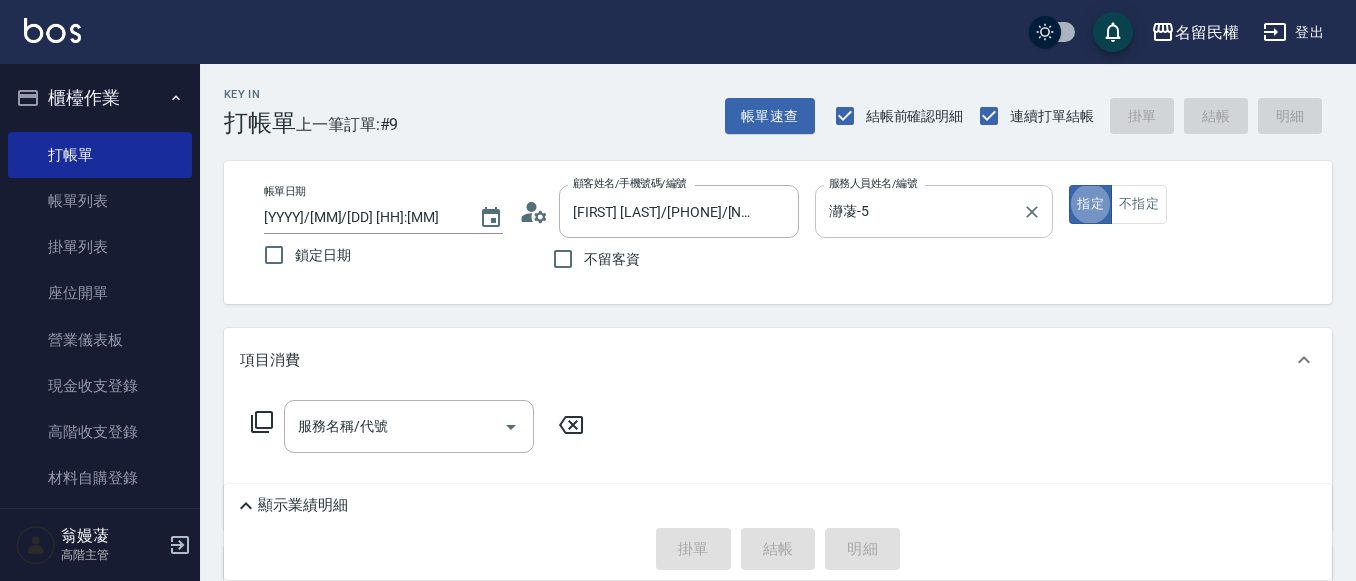 type on "true" 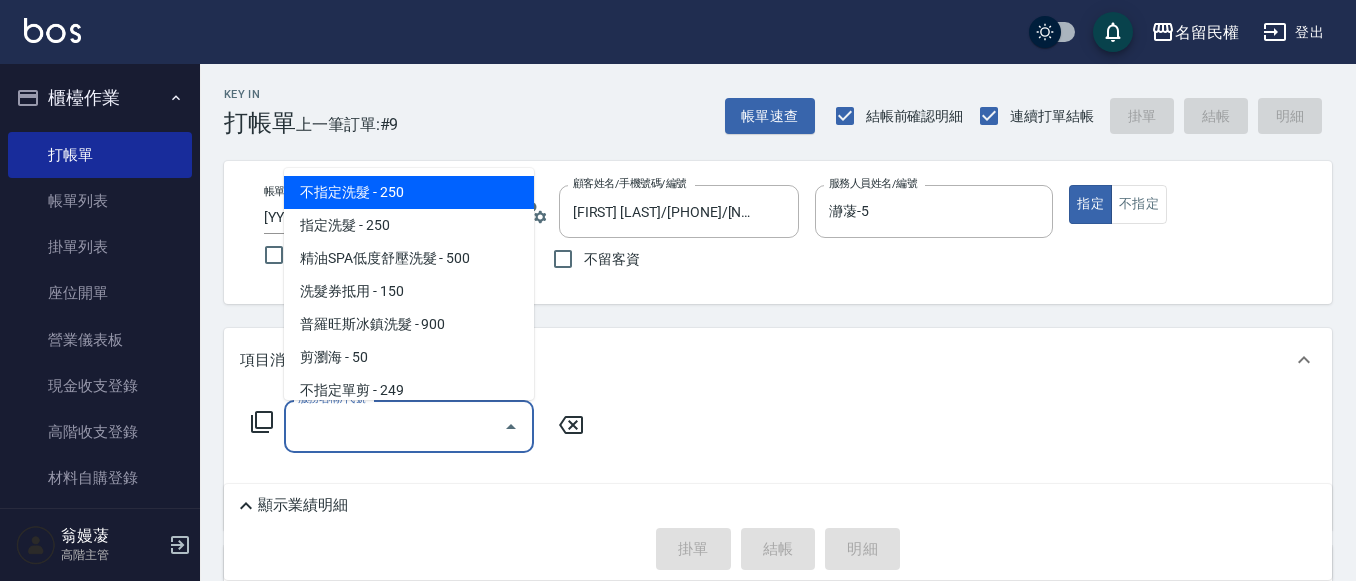 click on "服務名稱/代號" at bounding box center (394, 426) 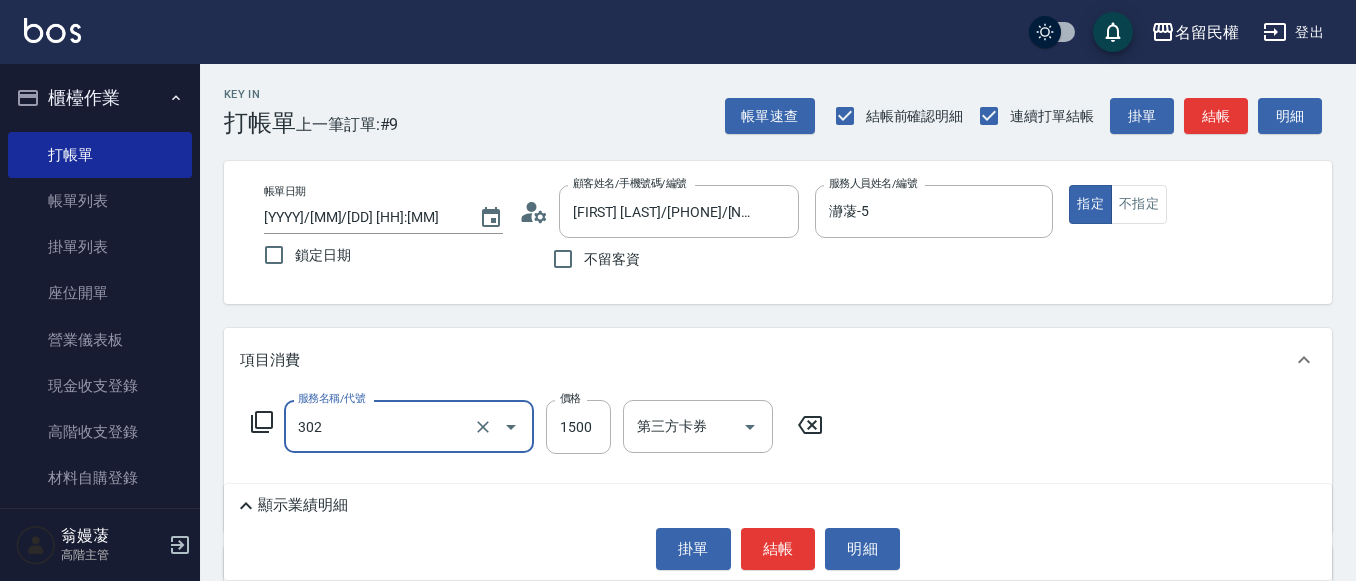 type on "燙髮(302)" 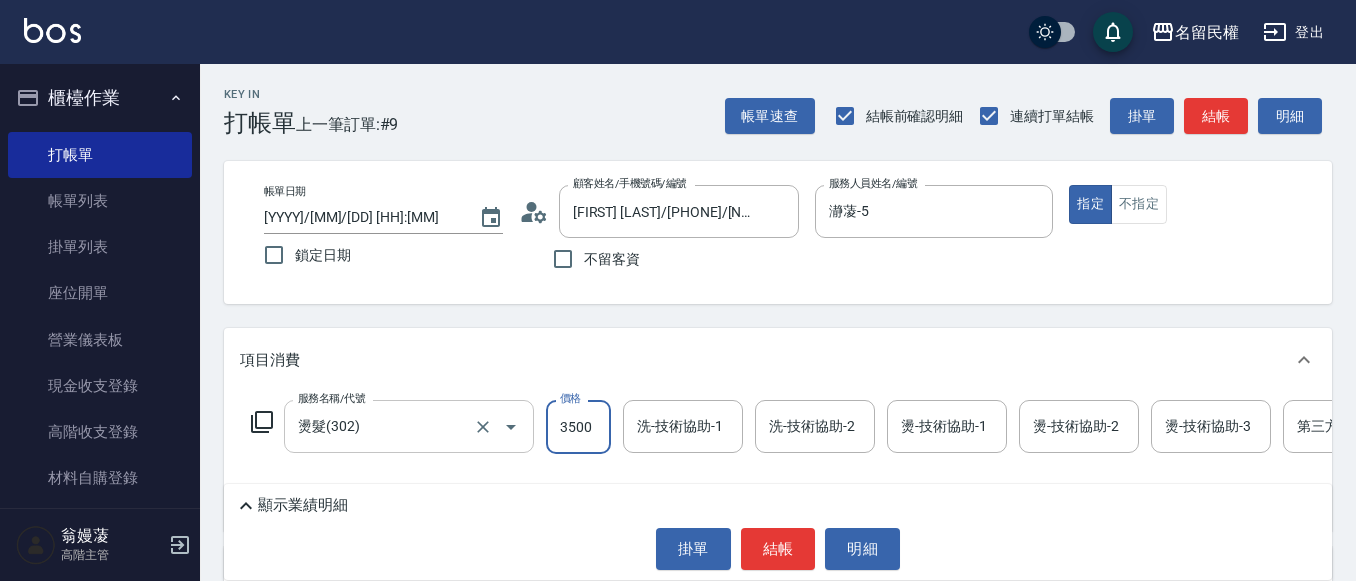 type on "3500" 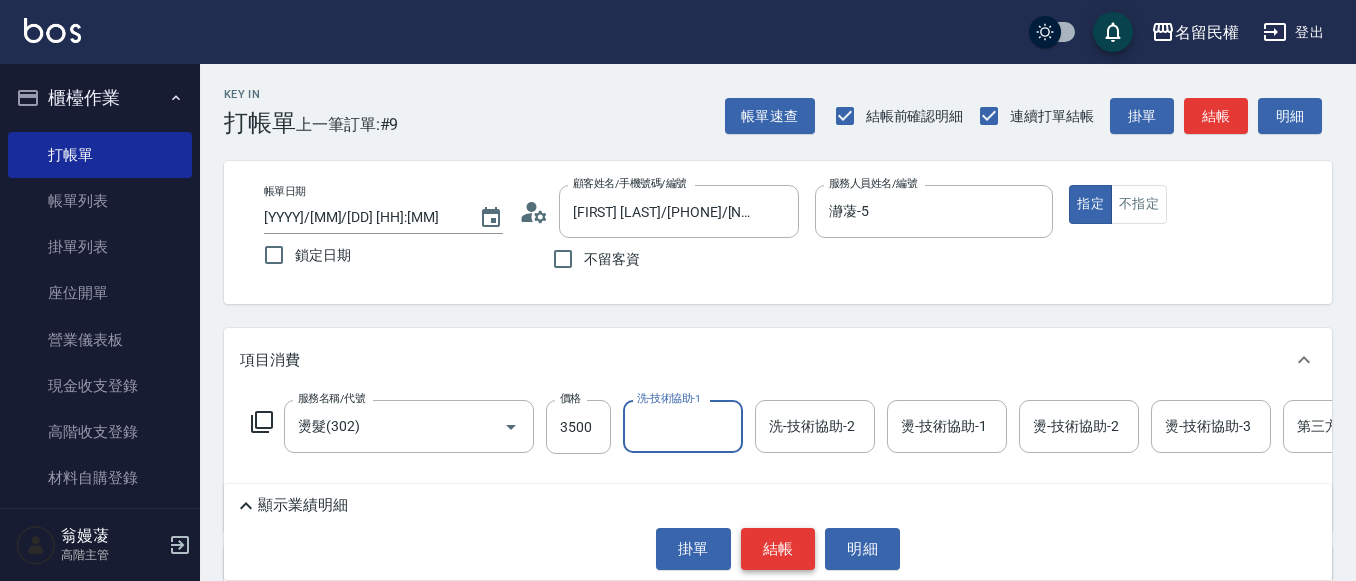click on "結帳" at bounding box center [778, 549] 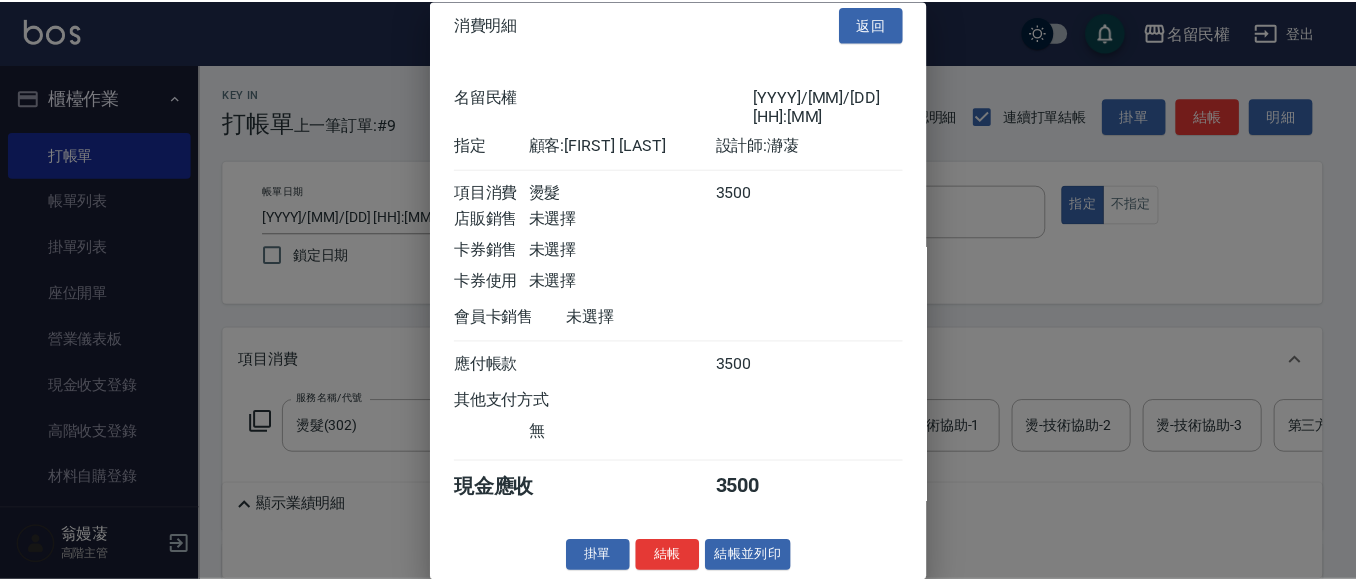scroll, scrollTop: 26, scrollLeft: 0, axis: vertical 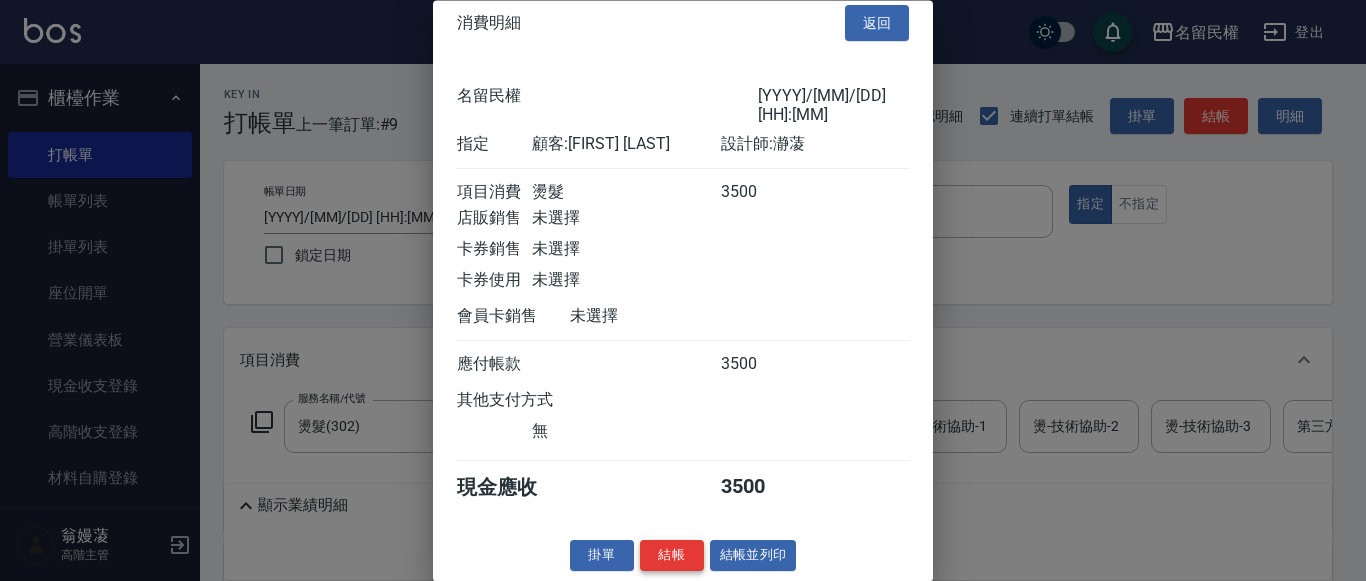 click on "結帳" at bounding box center (672, 556) 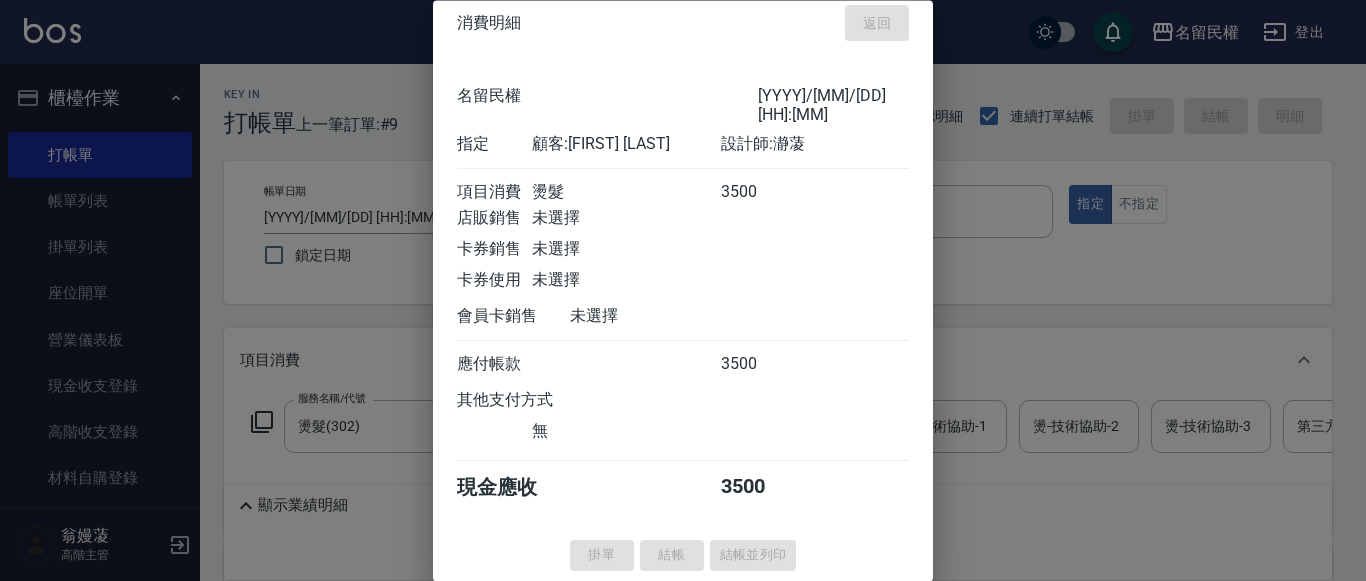 type on "[YYYY]/[MM]/[DD] [HH]:[MM]" 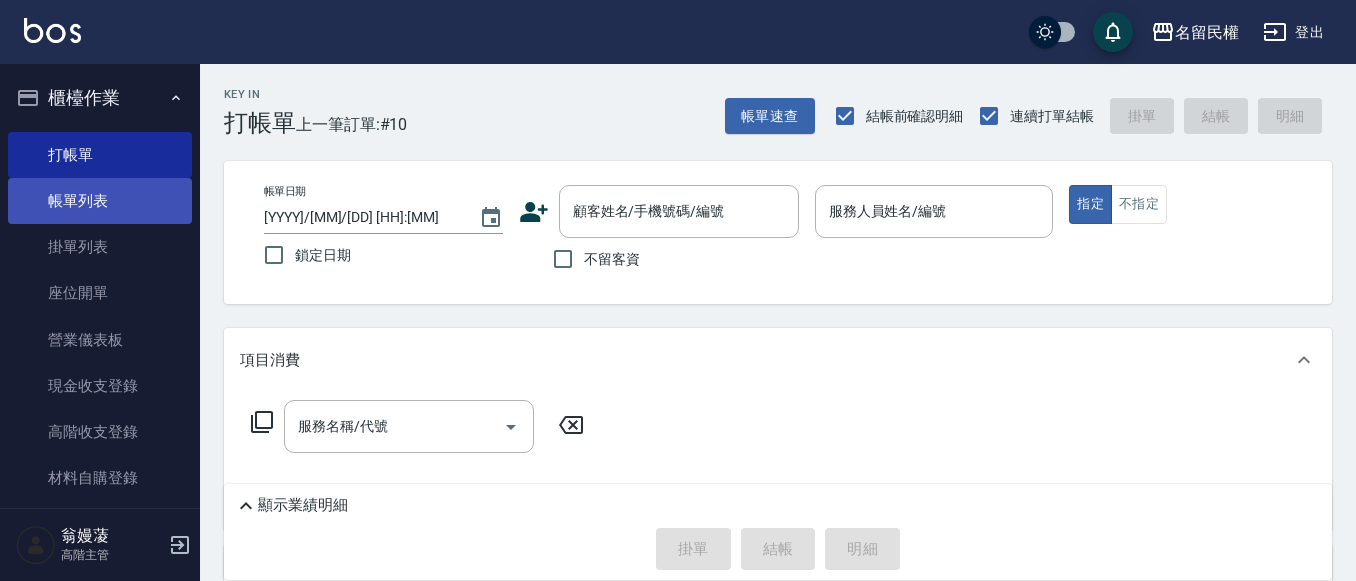 click on "帳單列表" at bounding box center [100, 201] 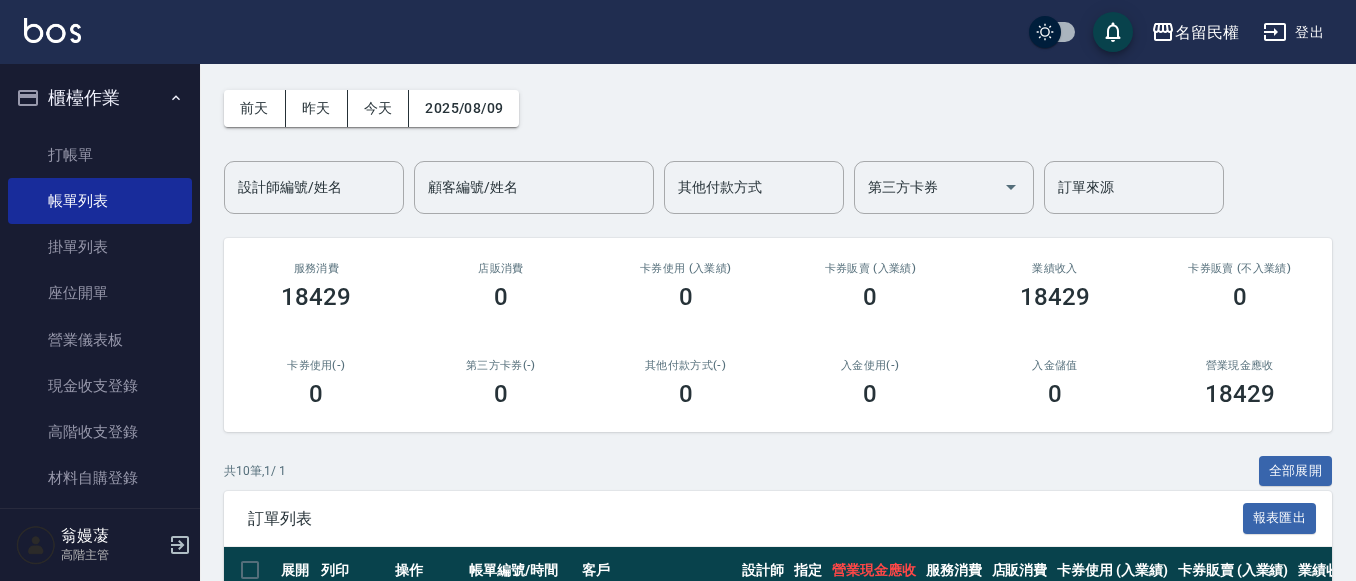 scroll, scrollTop: 0, scrollLeft: 0, axis: both 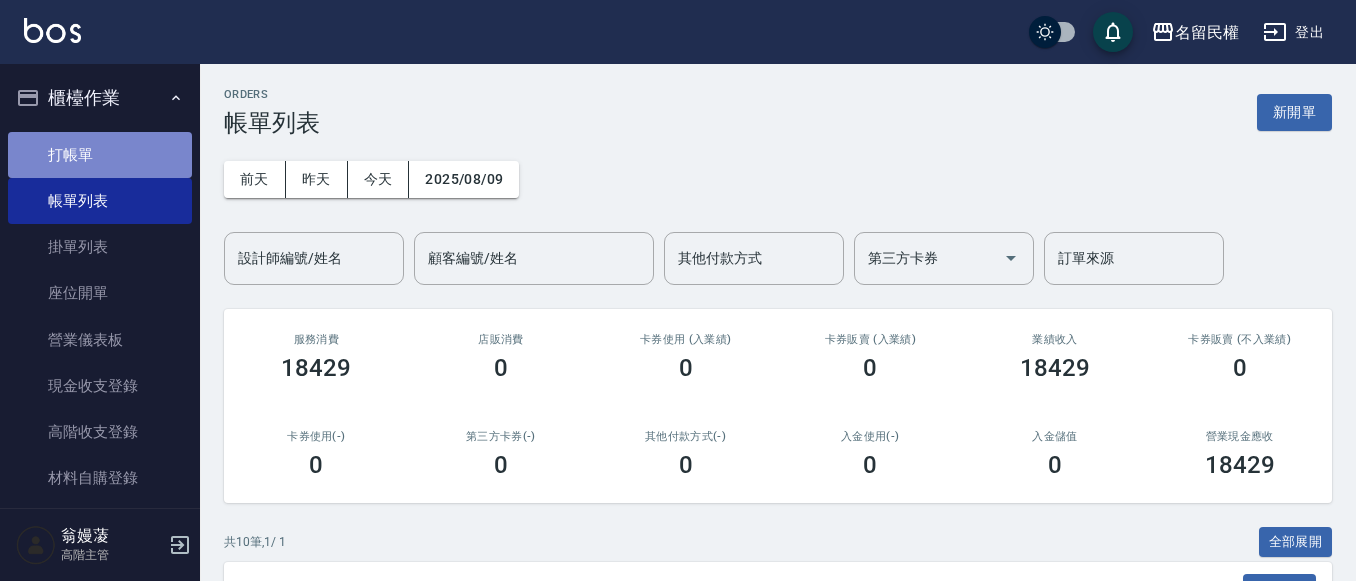 click on "打帳單" at bounding box center [100, 155] 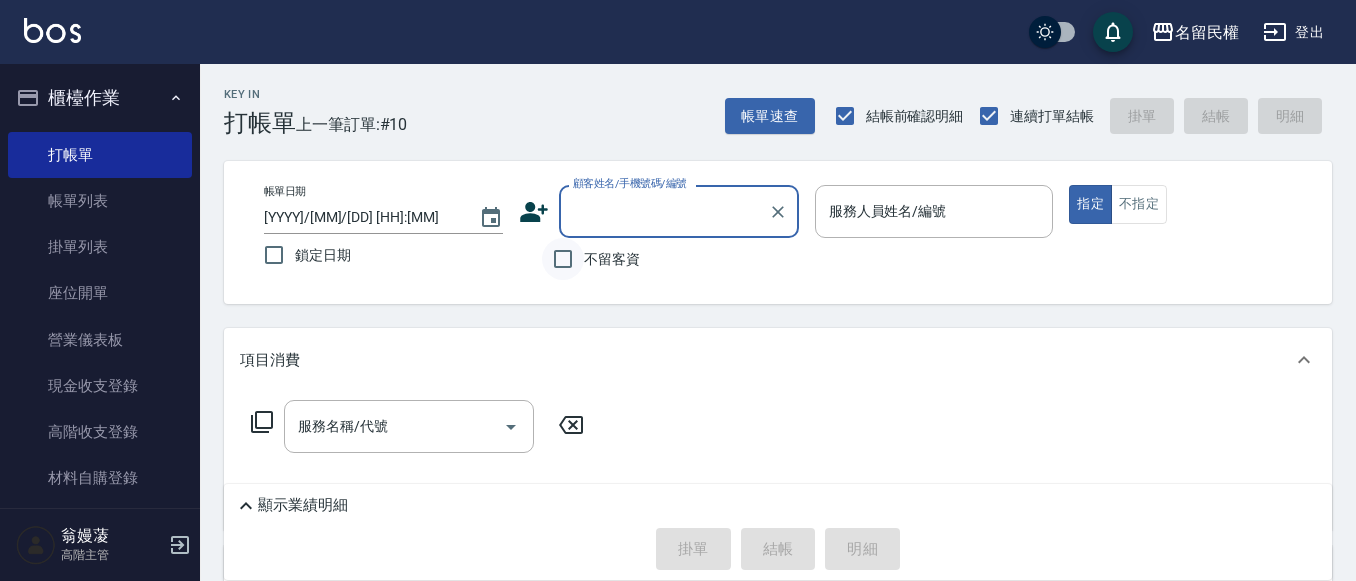 click on "不留客資" at bounding box center [563, 259] 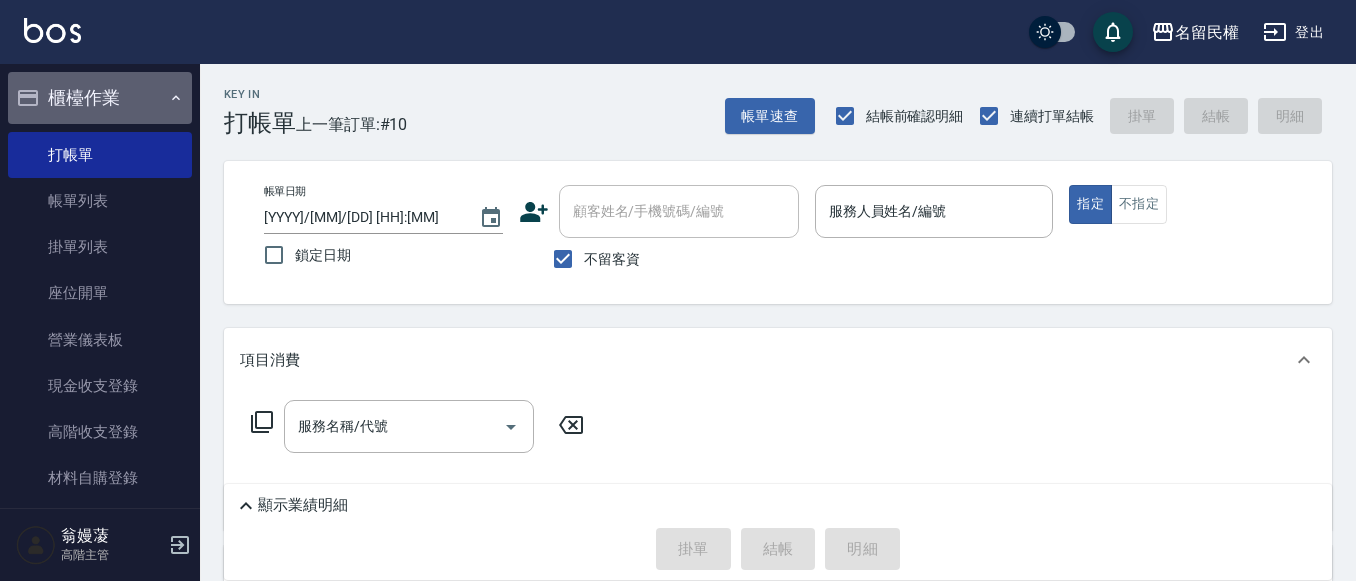 click 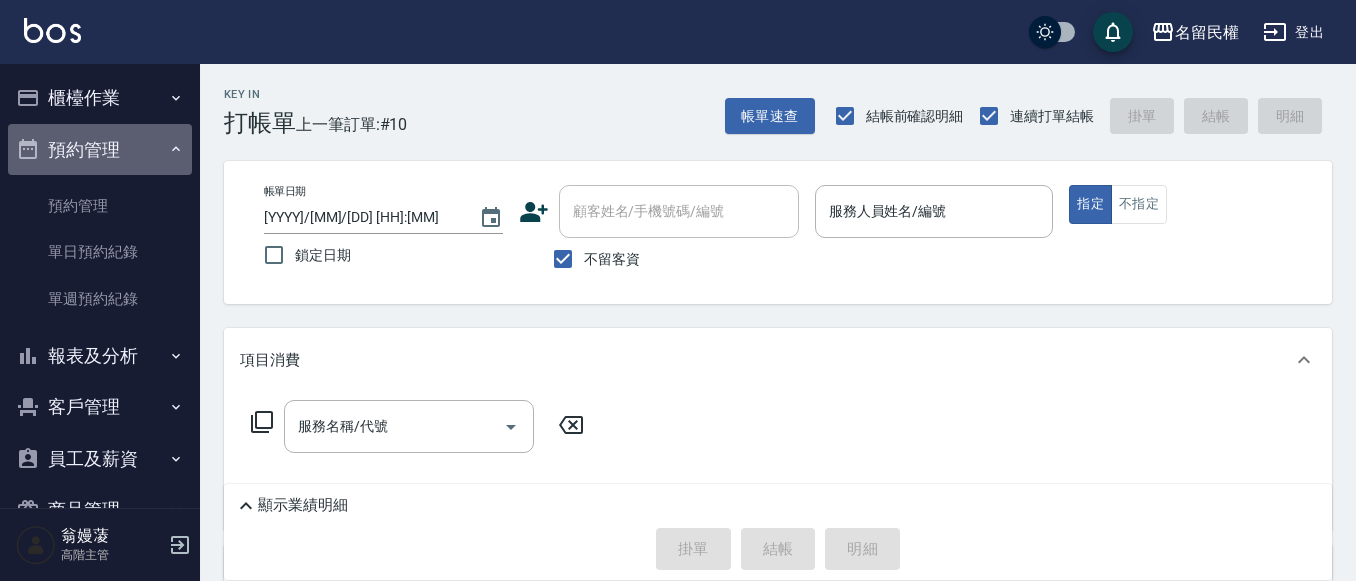 click 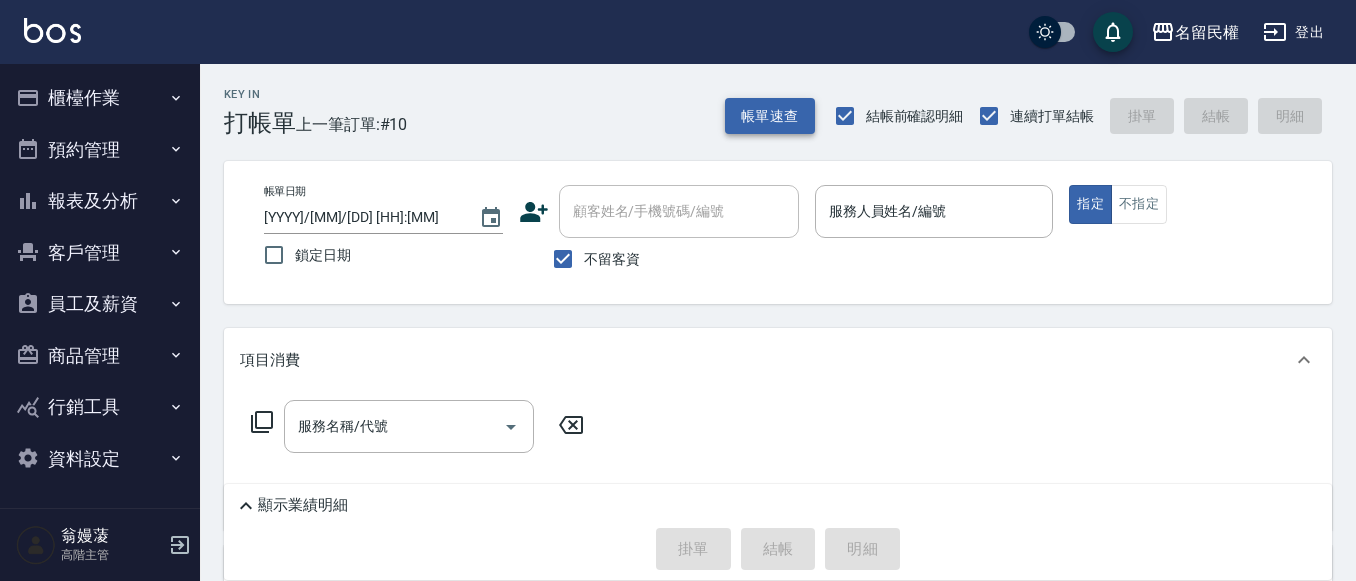 click on "帳單速查 結帳前確認明細 連續打單結帳 掛單 結帳 明細" at bounding box center (1028, 116) 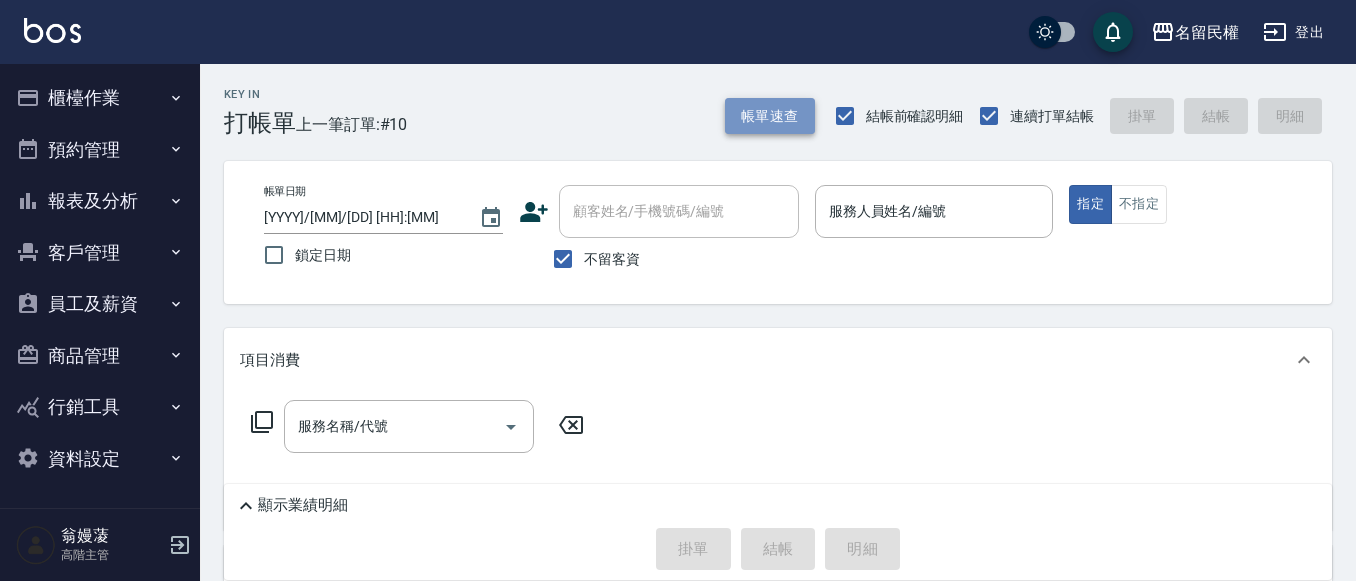 click on "帳單速查" at bounding box center (770, 116) 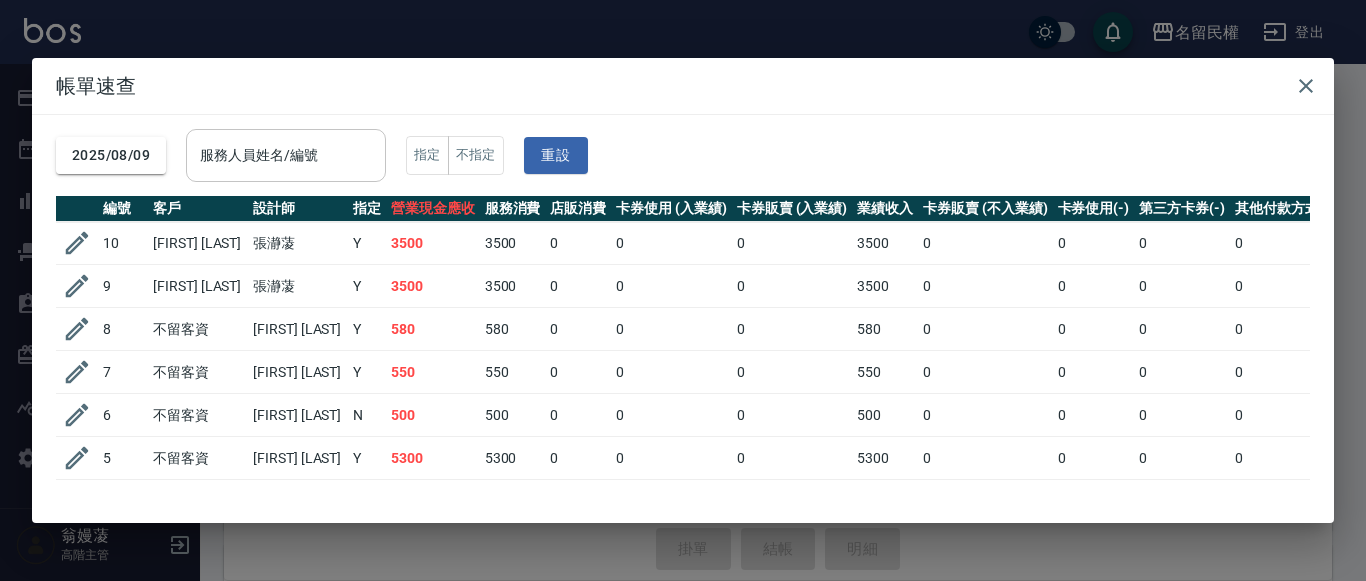 click on "服務人員姓名/編號" at bounding box center [286, 155] 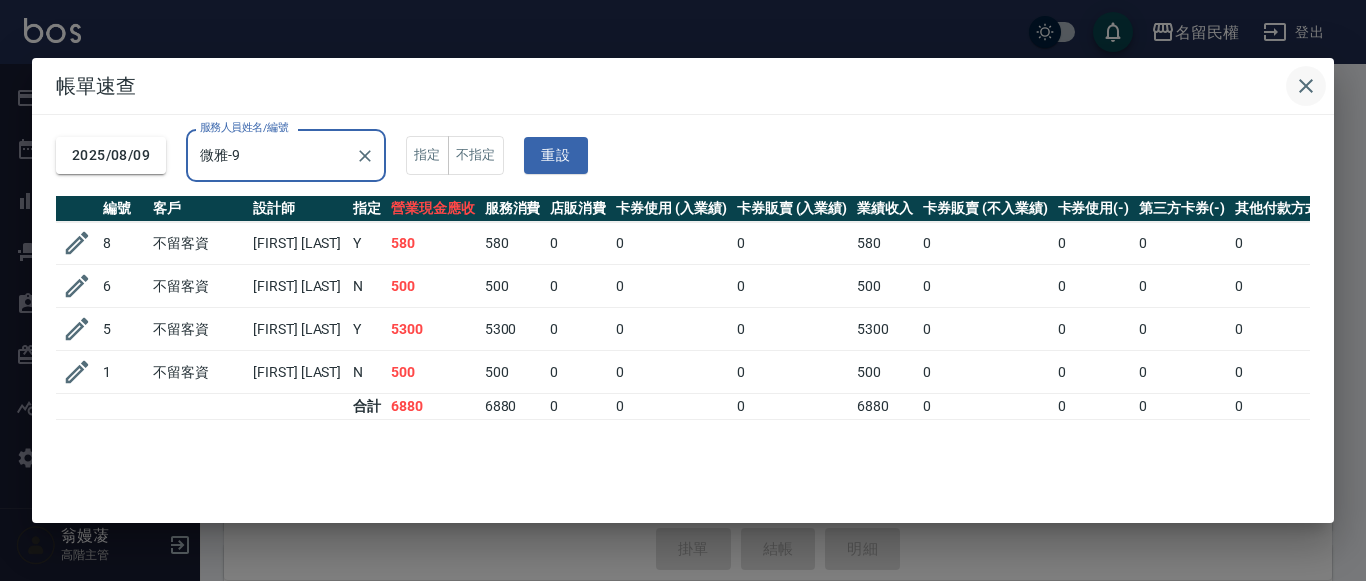 type on "微雅-9" 